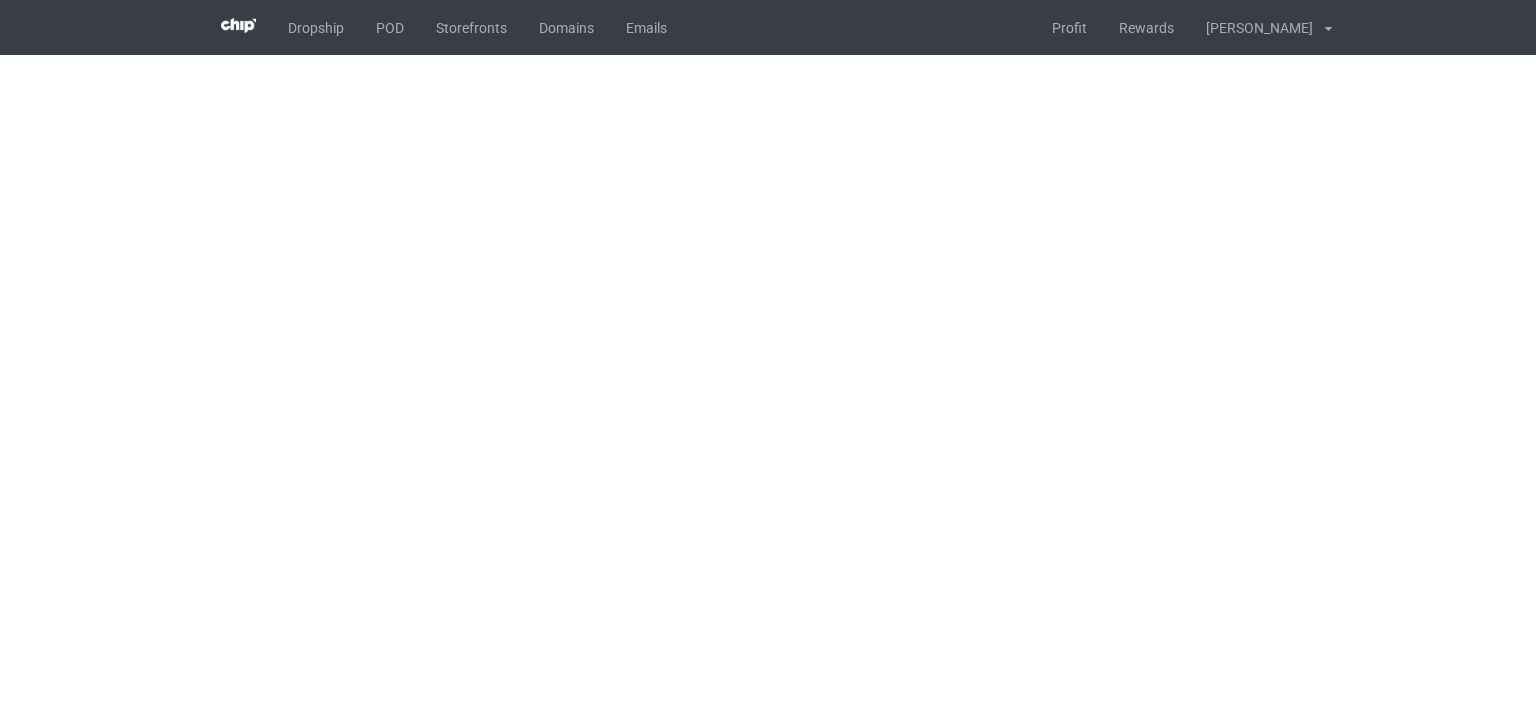 scroll, scrollTop: 0, scrollLeft: 0, axis: both 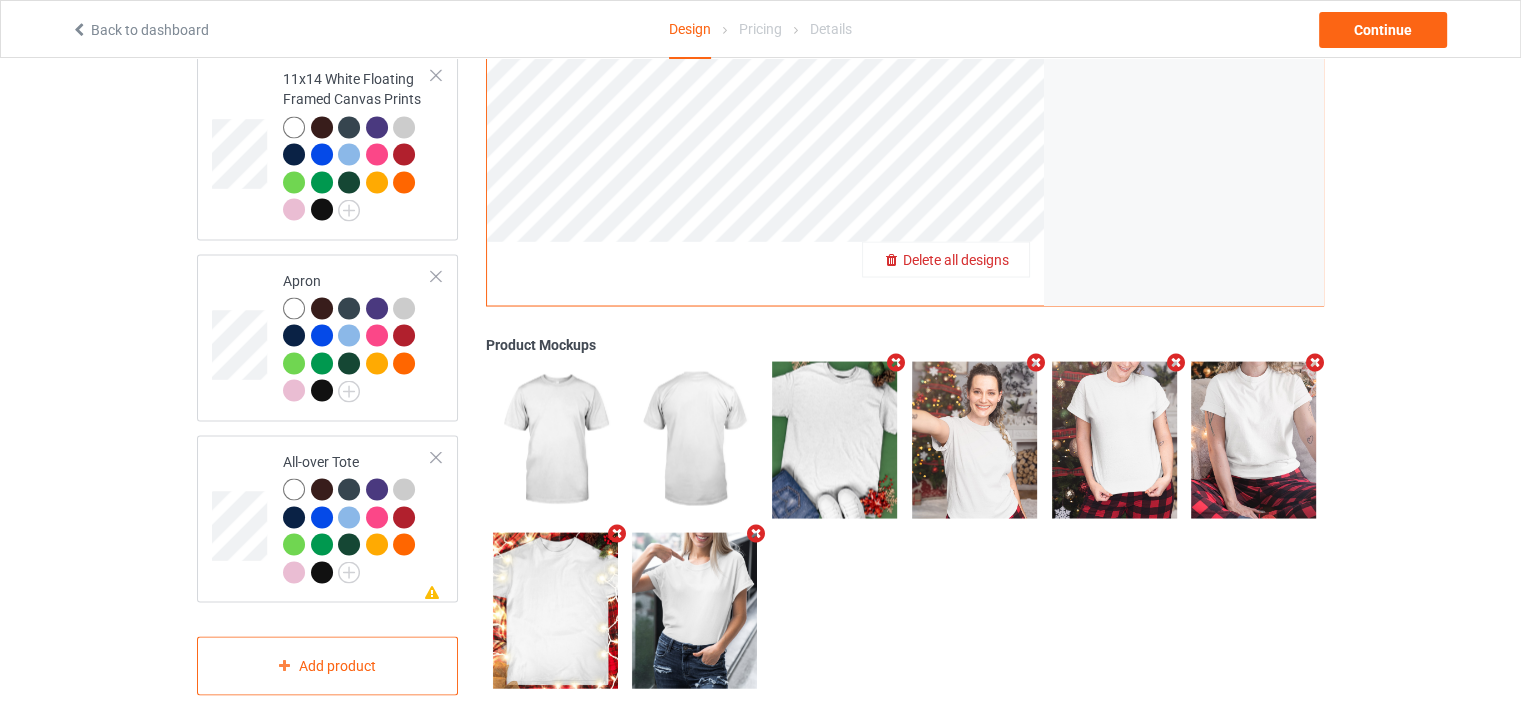 click on "Delete all designs" at bounding box center [956, 259] 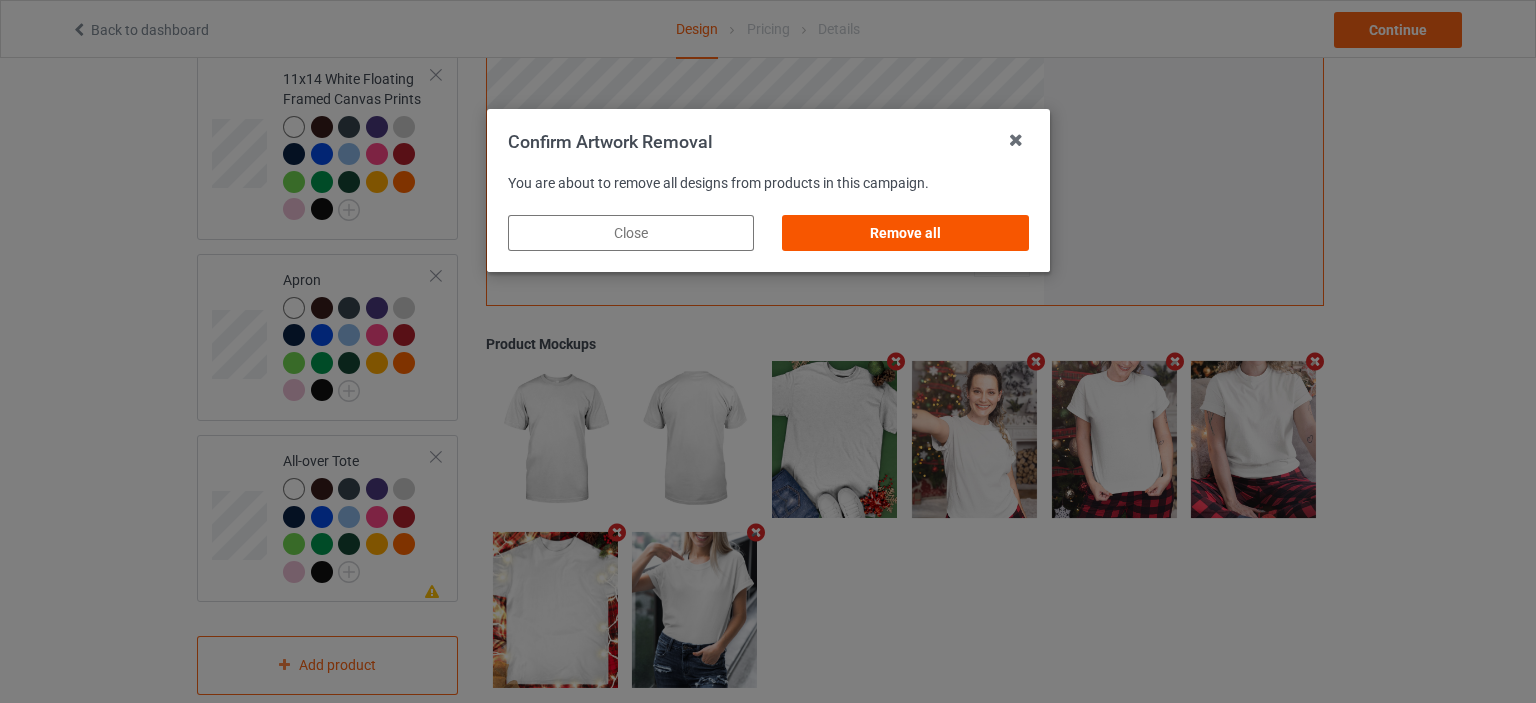 click on "Remove all" at bounding box center (905, 233) 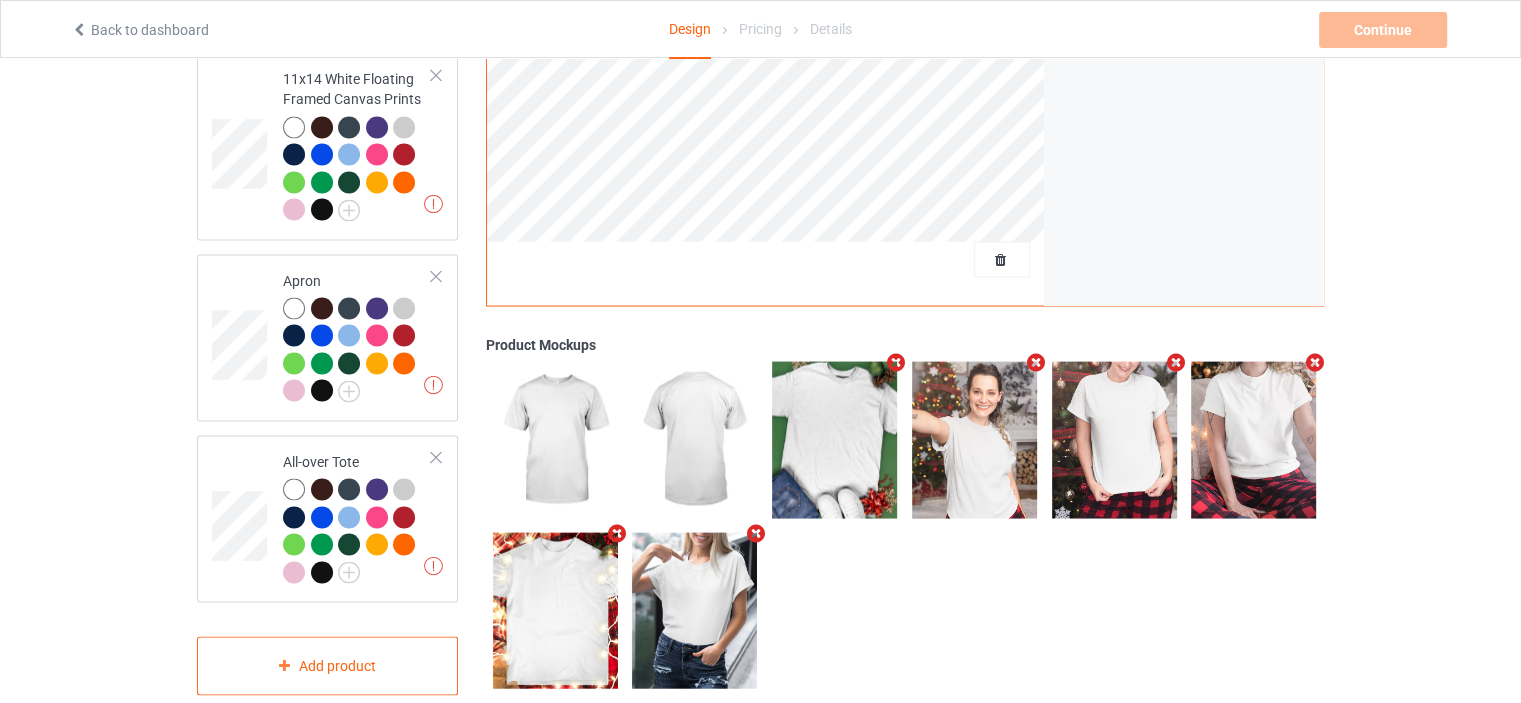 scroll, scrollTop: 591, scrollLeft: 0, axis: vertical 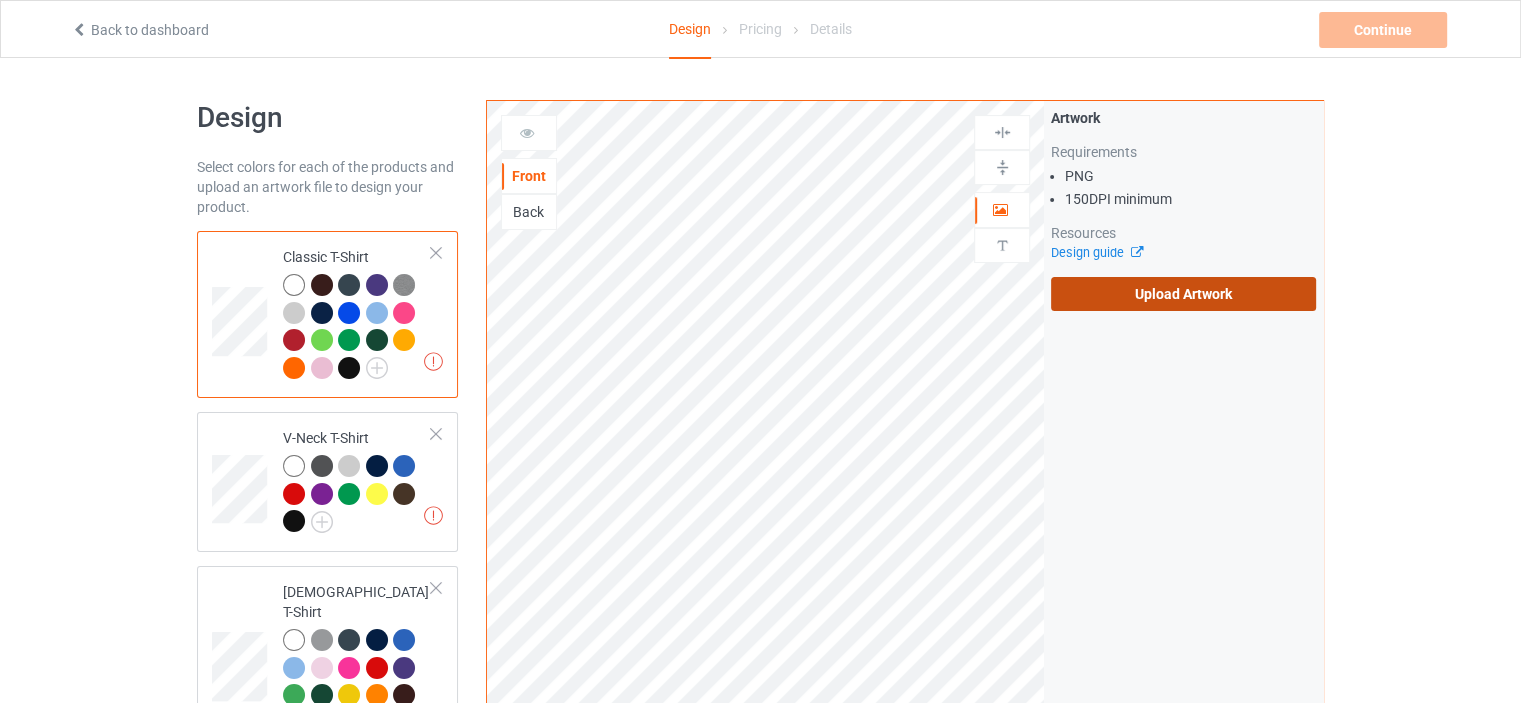 click on "Upload Artwork" at bounding box center [1183, 294] 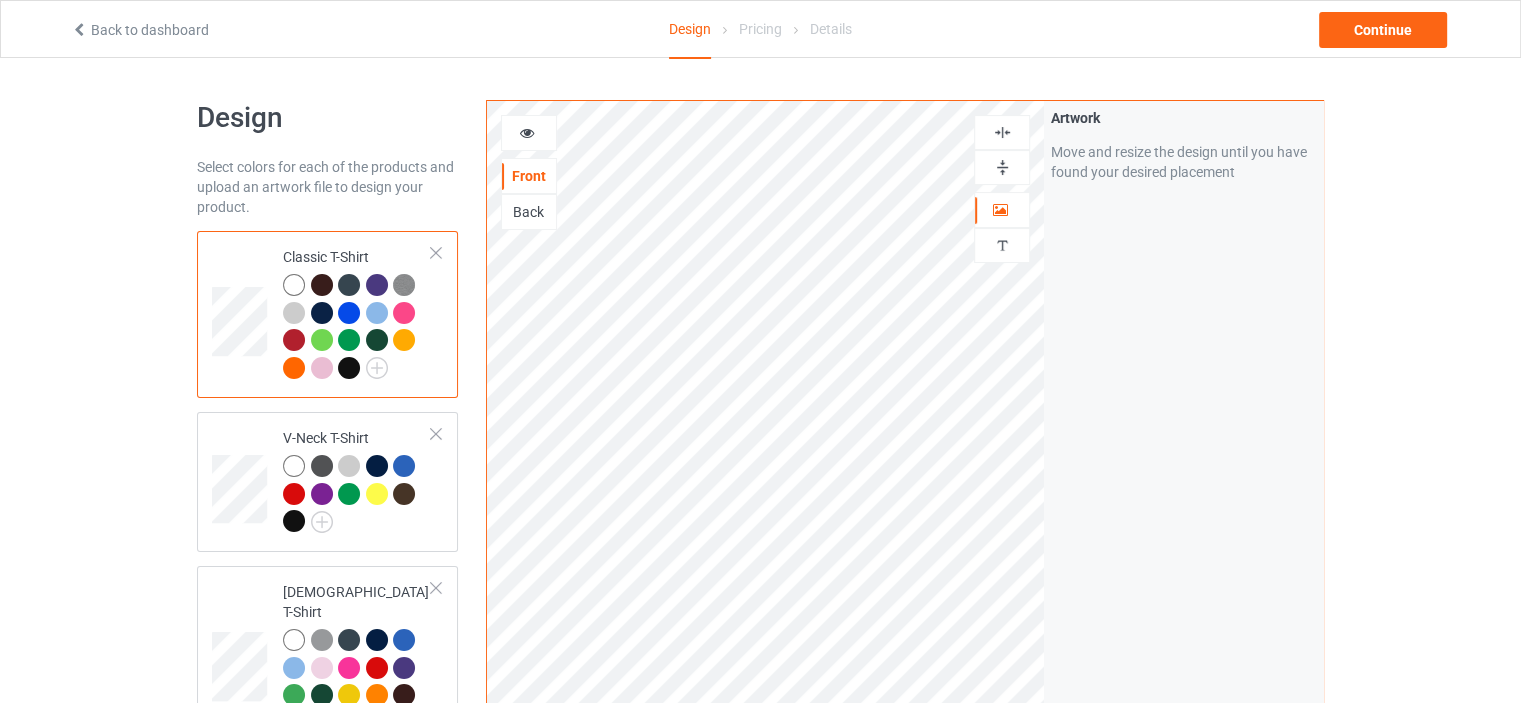 scroll, scrollTop: 3645, scrollLeft: 0, axis: vertical 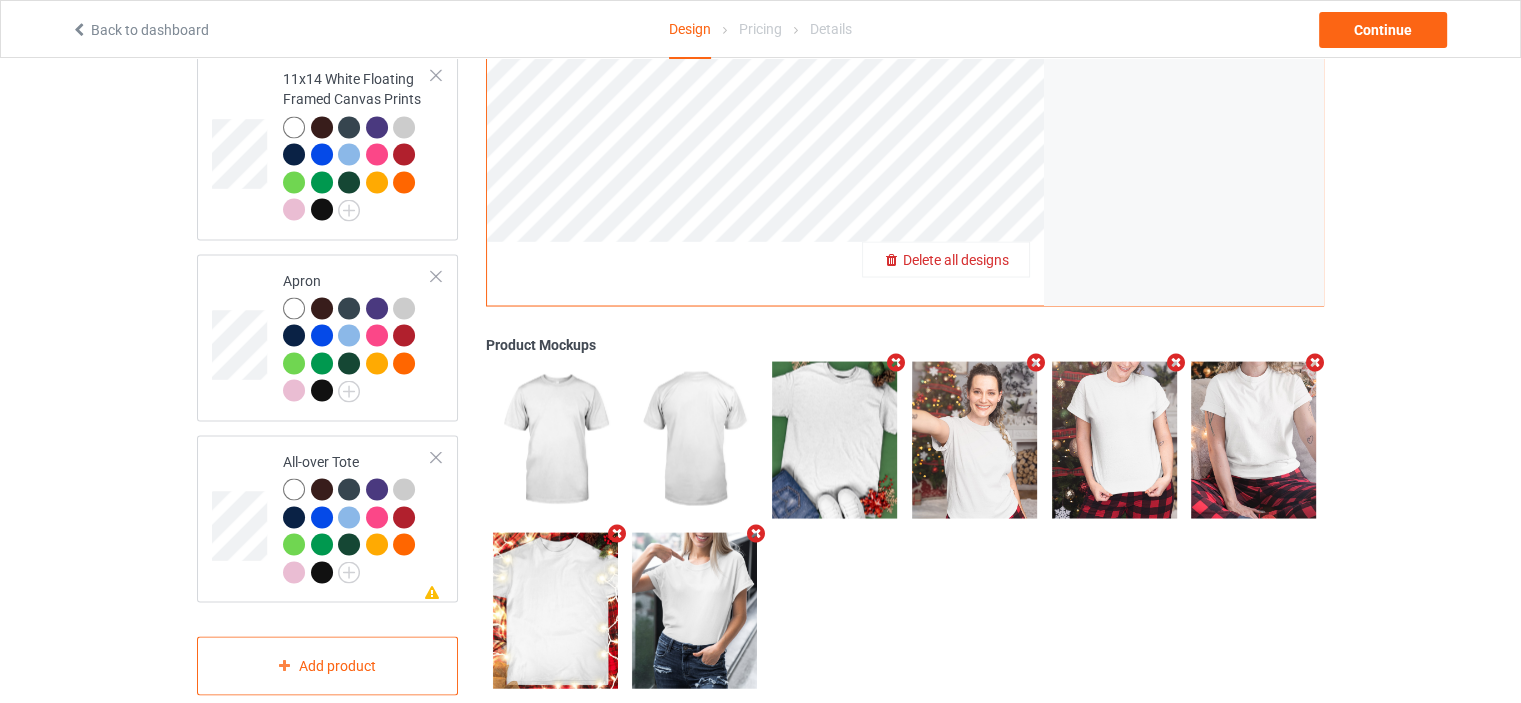 click on "Delete all designs" at bounding box center (956, 259) 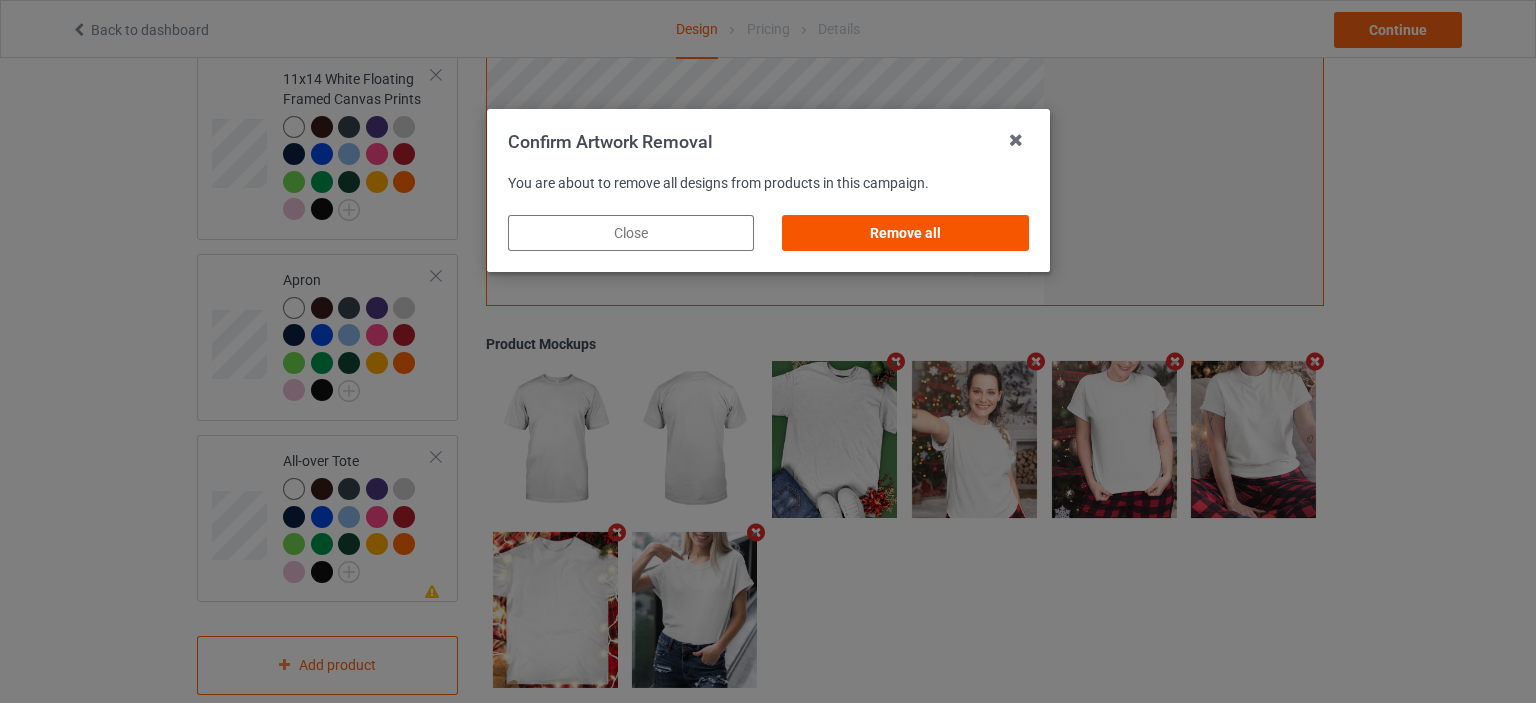 click on "Remove all" at bounding box center (905, 233) 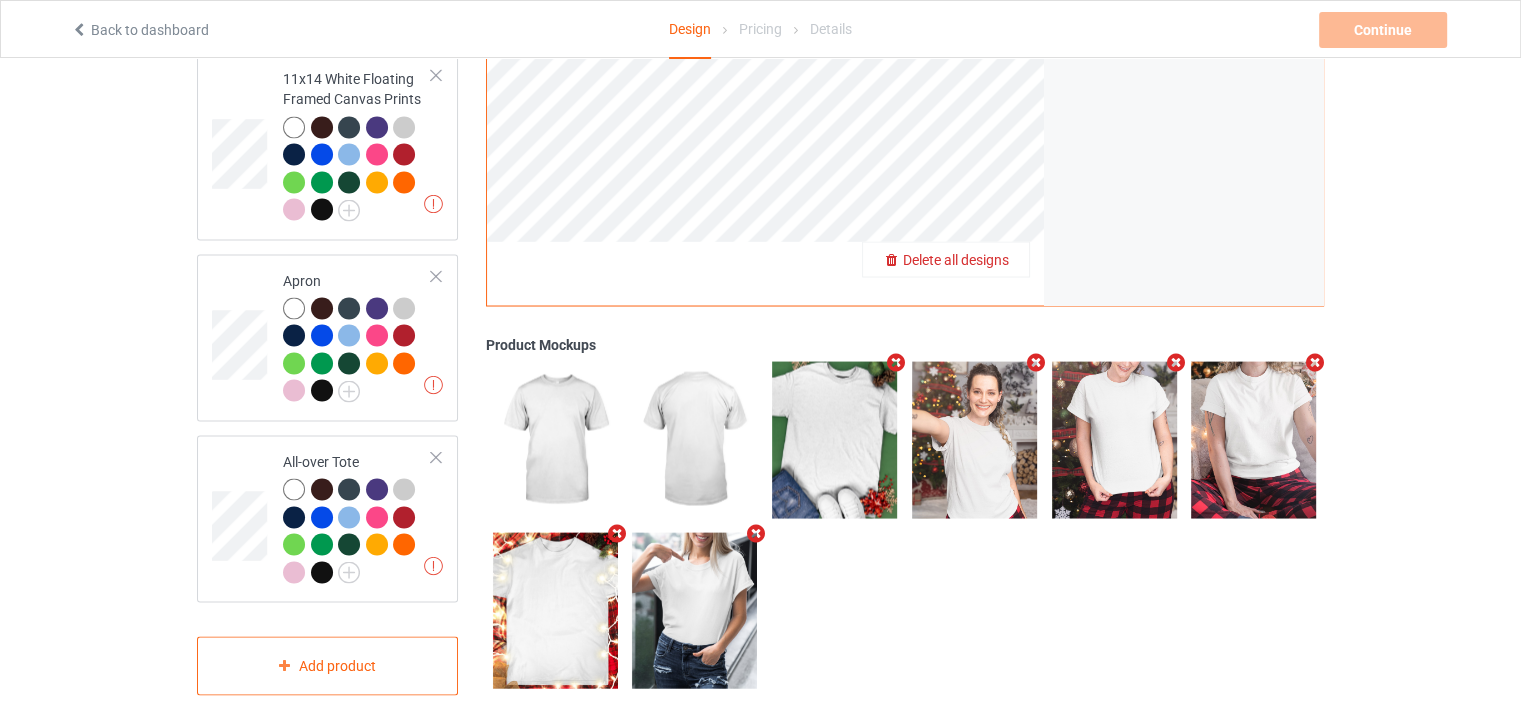 click on "Delete all designs" at bounding box center [956, 259] 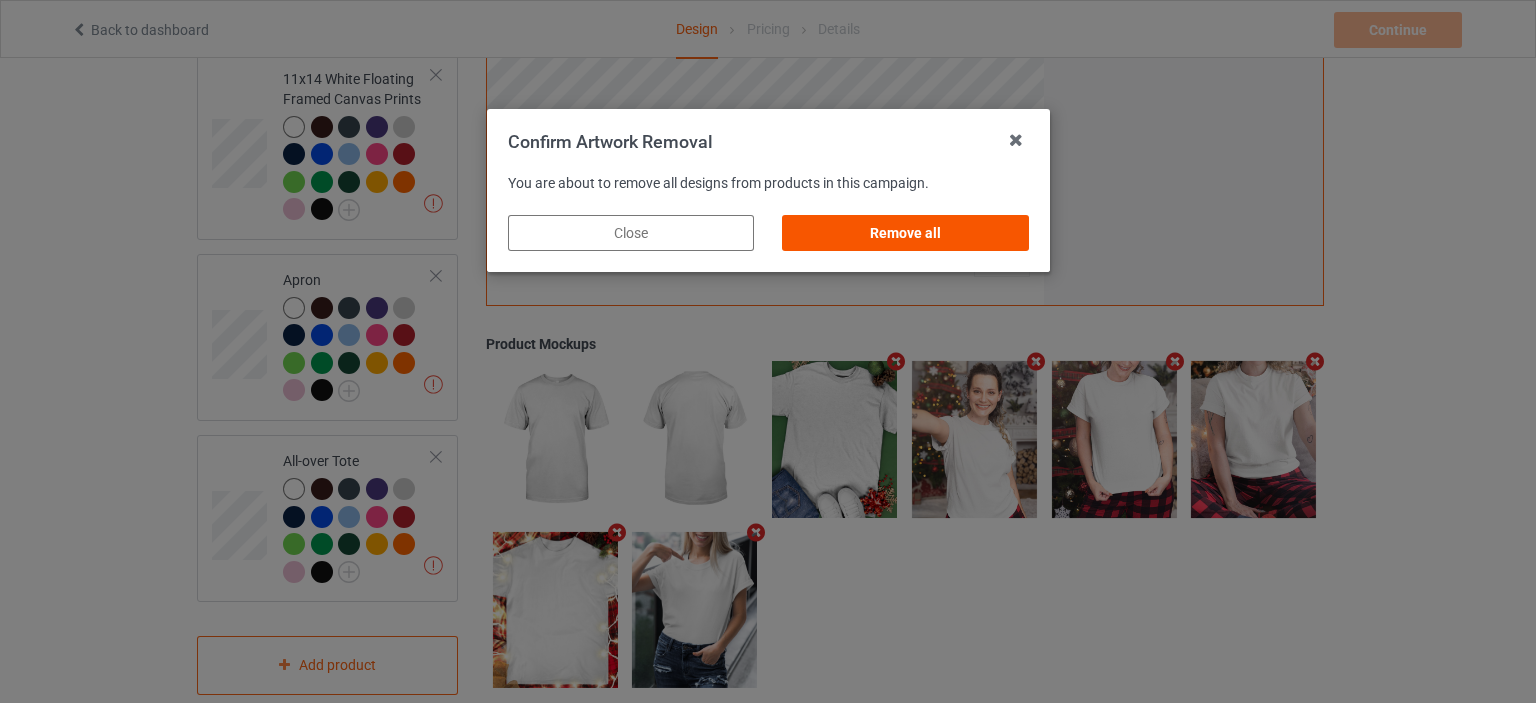 click on "Remove all" at bounding box center [905, 233] 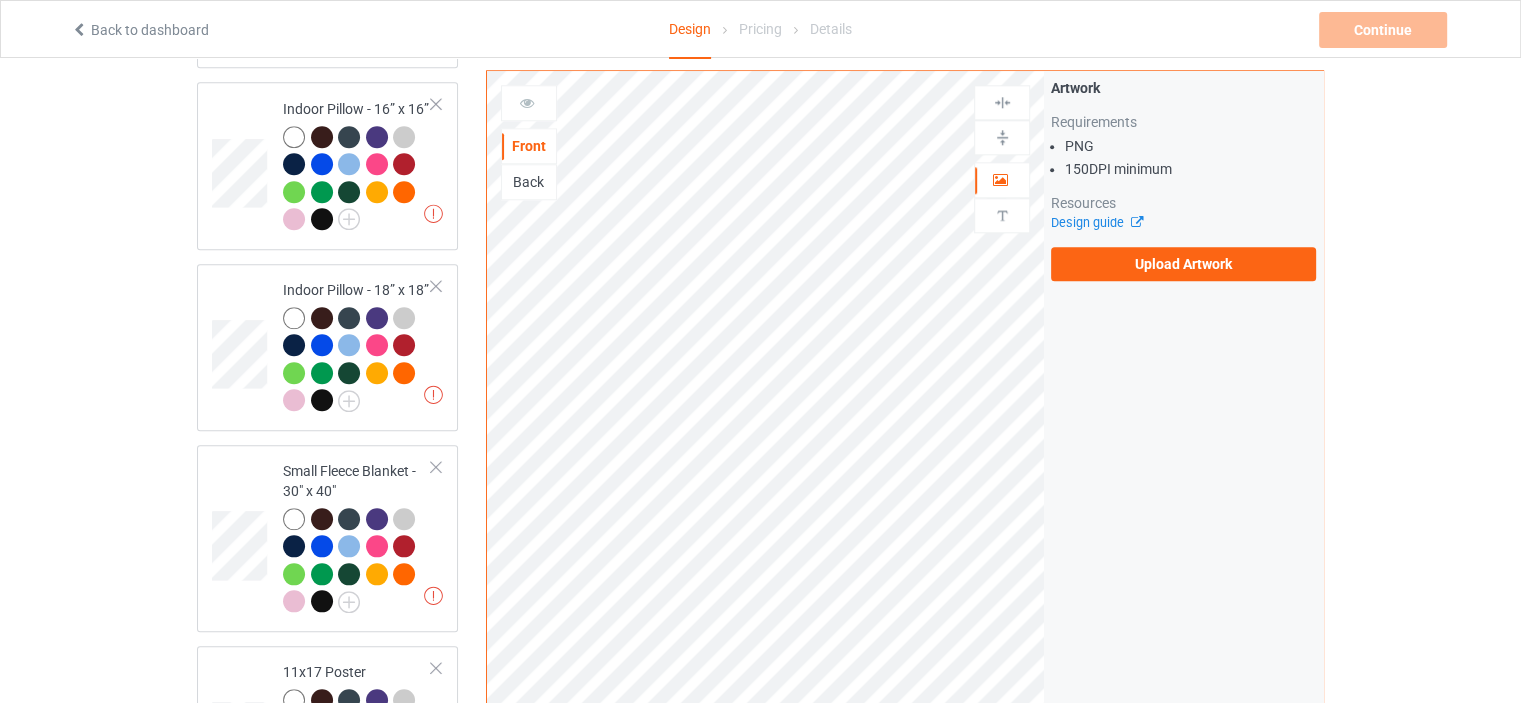 scroll, scrollTop: 0, scrollLeft: 0, axis: both 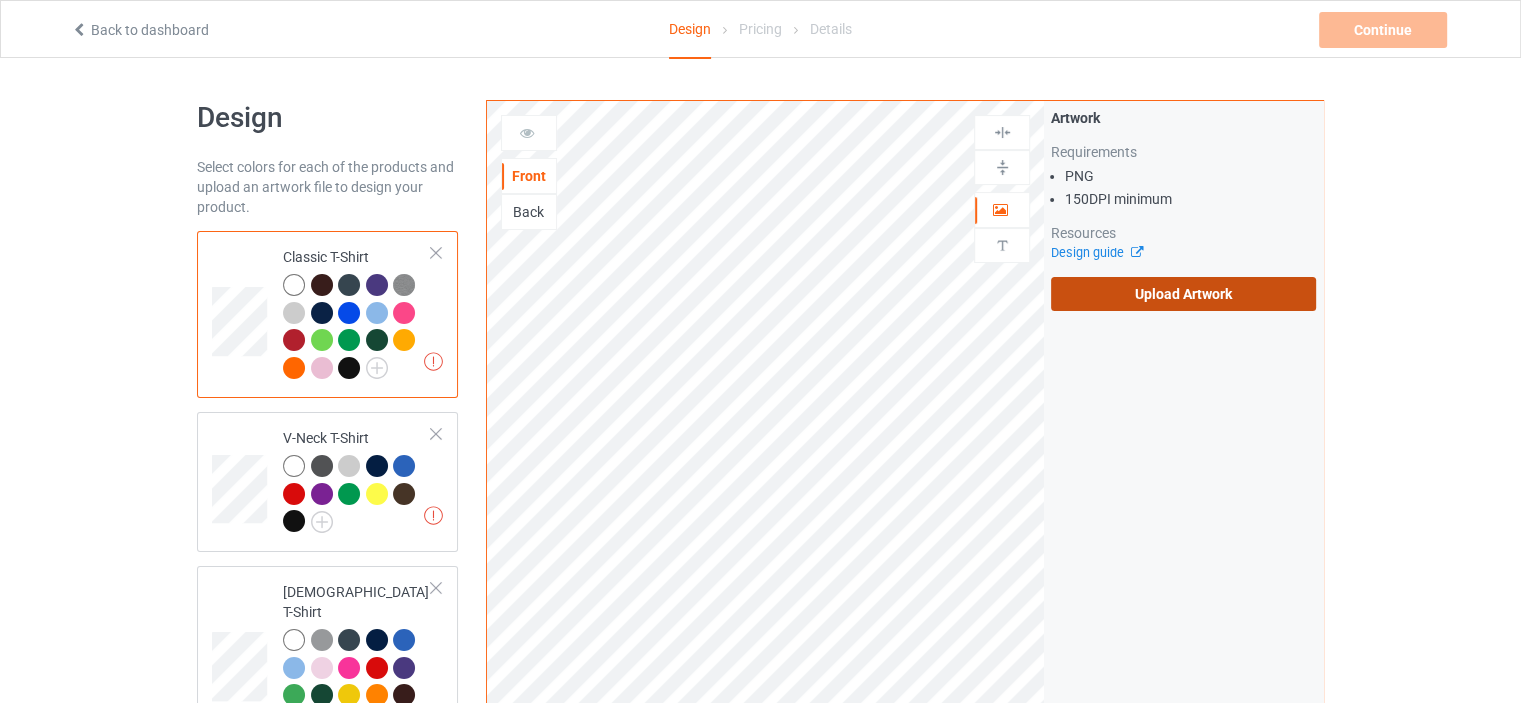 click on "Upload Artwork" at bounding box center (1183, 294) 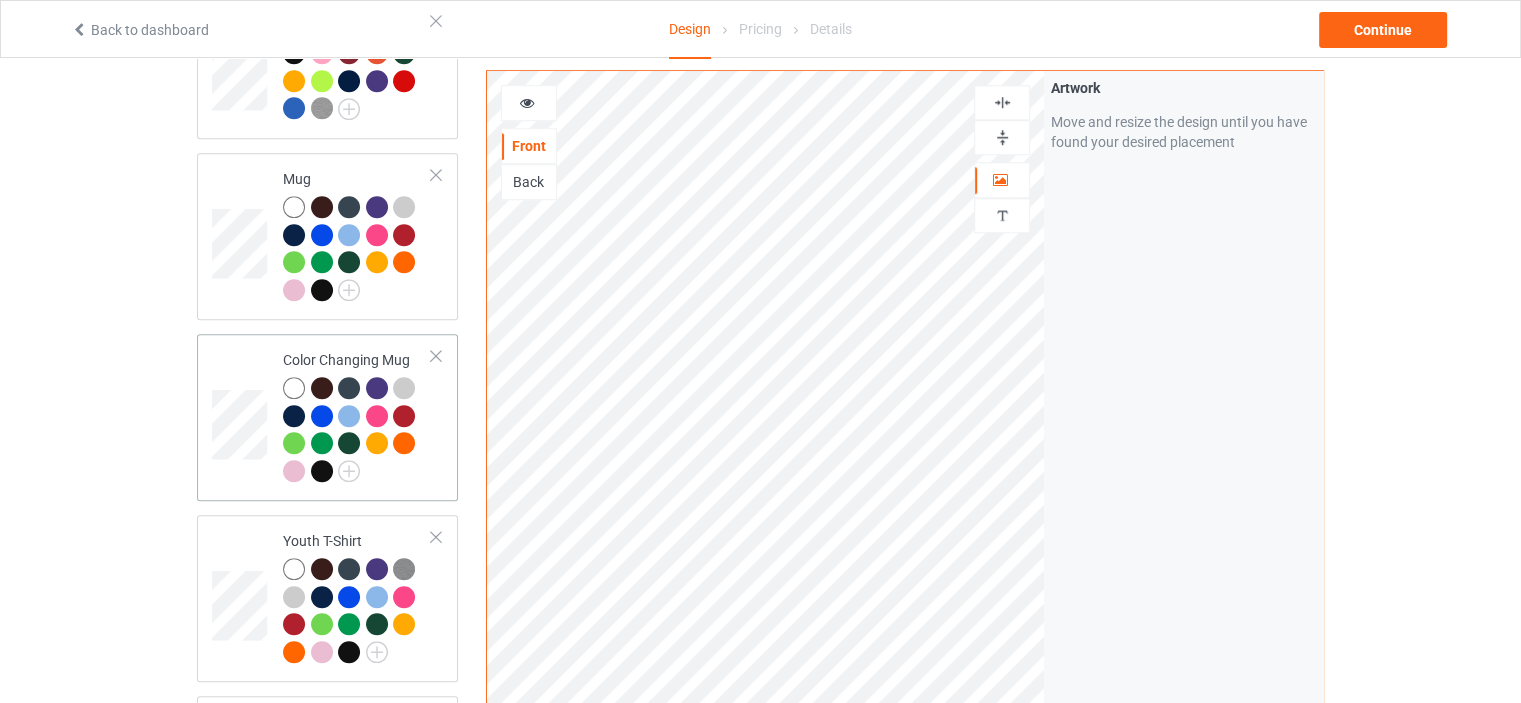 scroll, scrollTop: 1500, scrollLeft: 0, axis: vertical 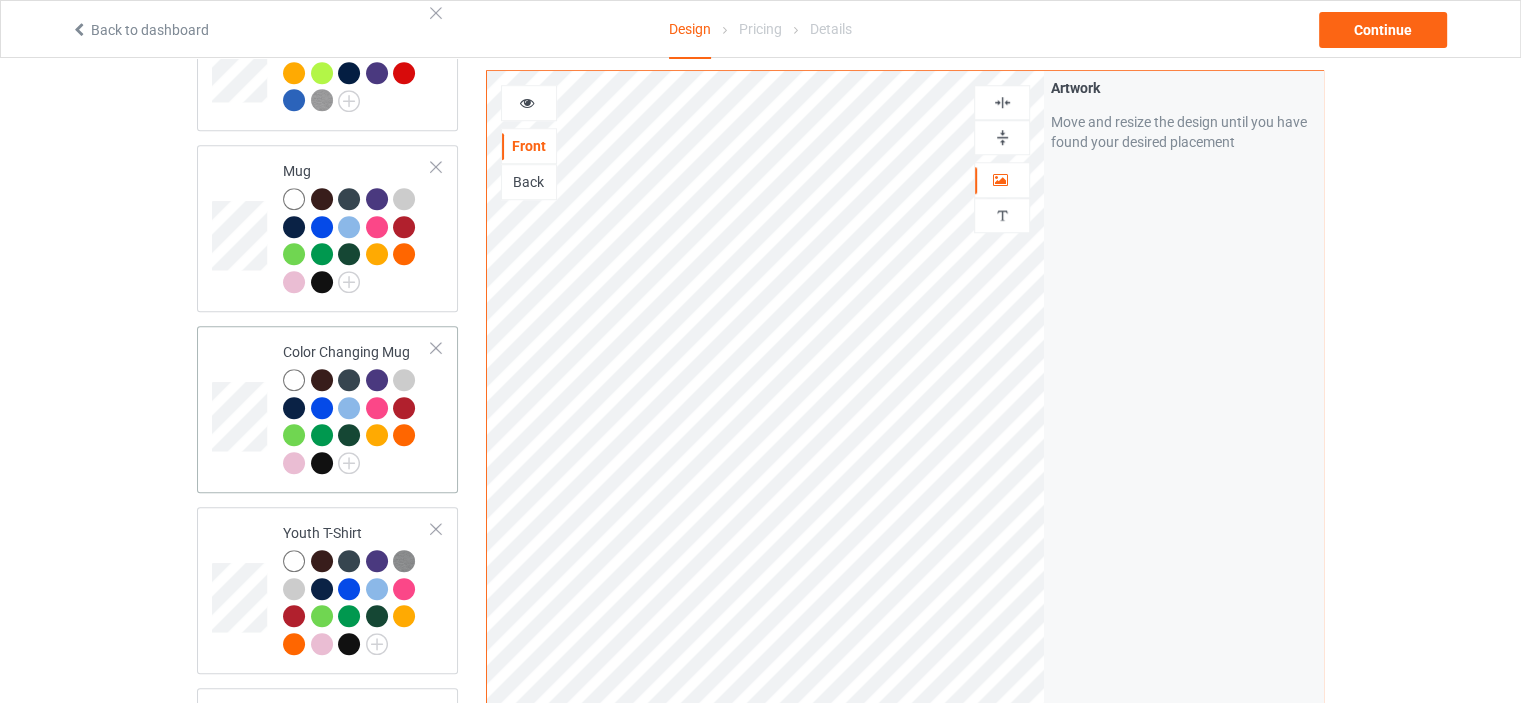 click on "Color Changing Mug" at bounding box center (357, 407) 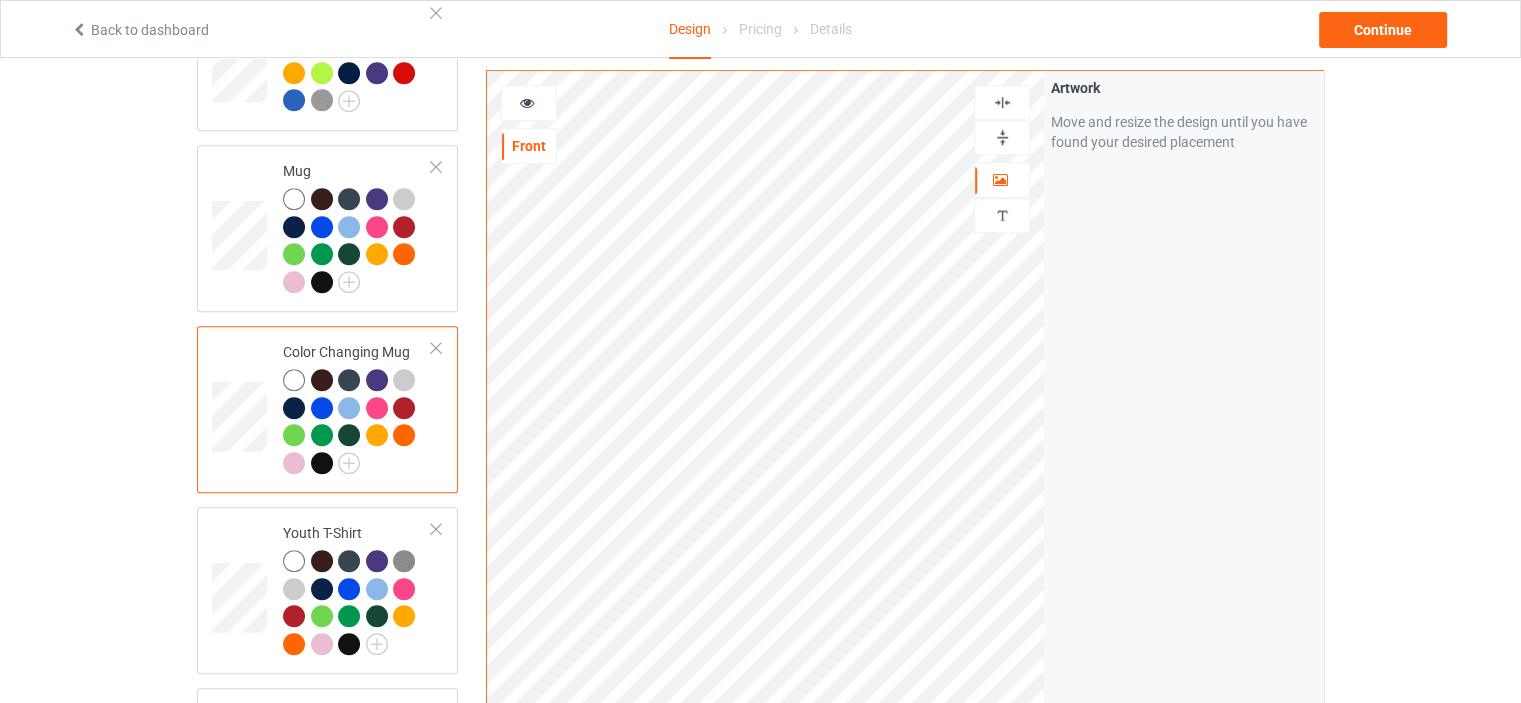 click at bounding box center (1002, 137) 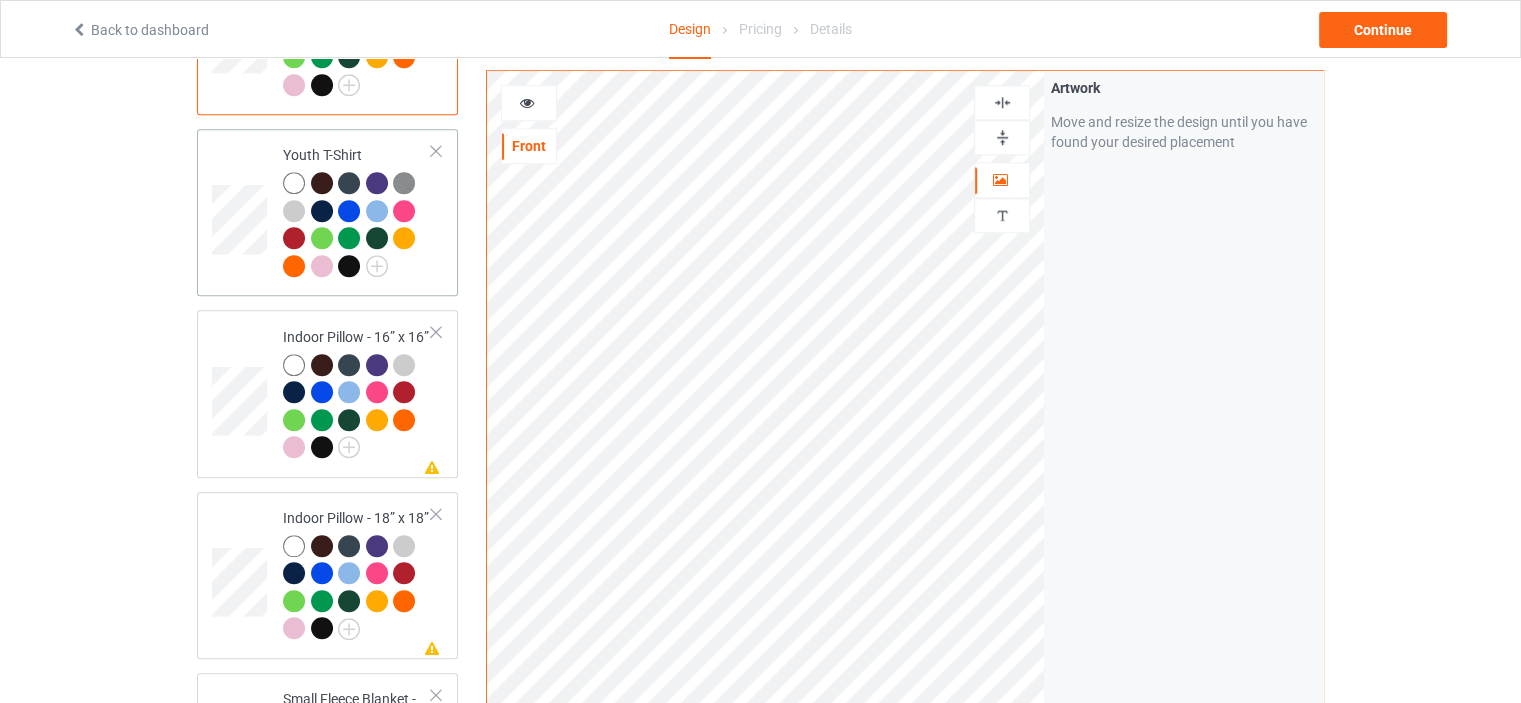 scroll, scrollTop: 1900, scrollLeft: 0, axis: vertical 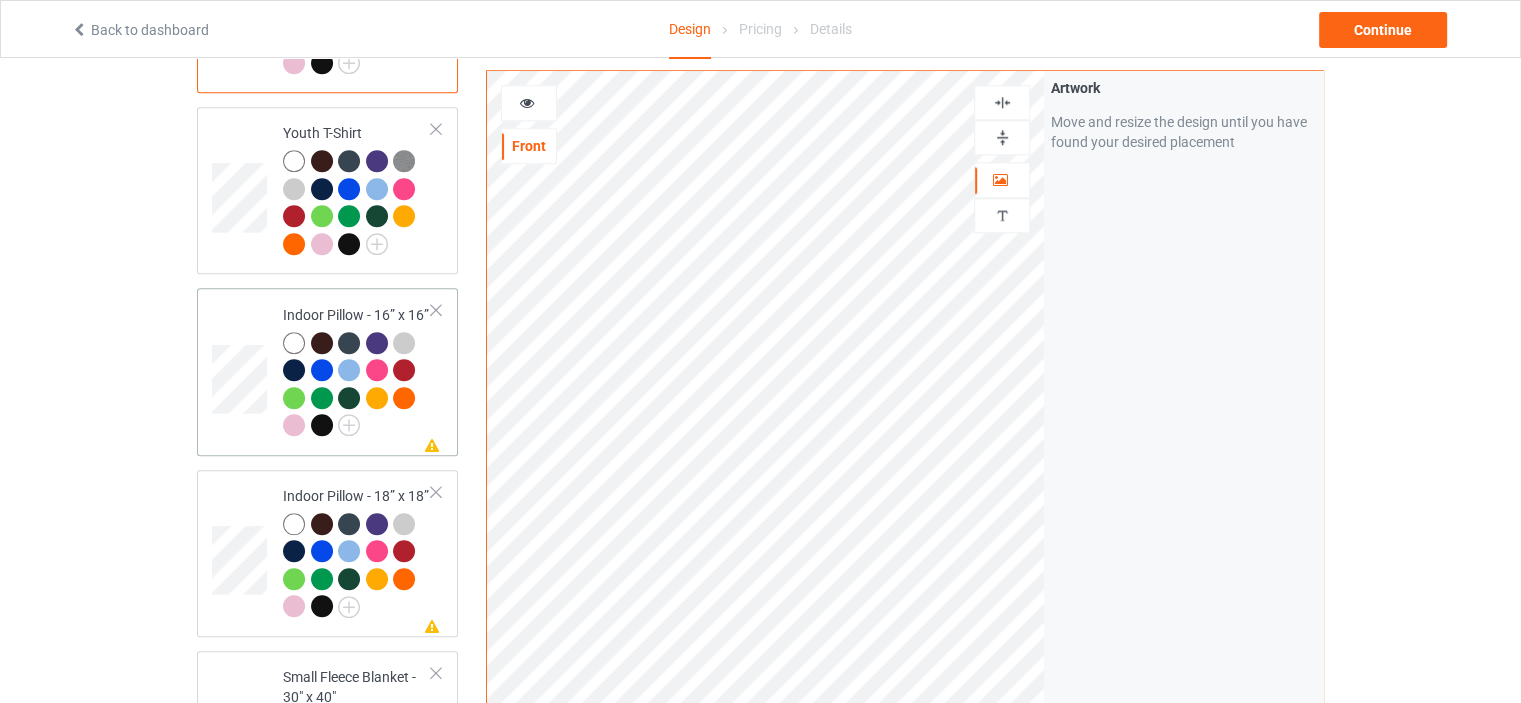 click on "Indoor Pillow - 16” x 16”" at bounding box center [357, 370] 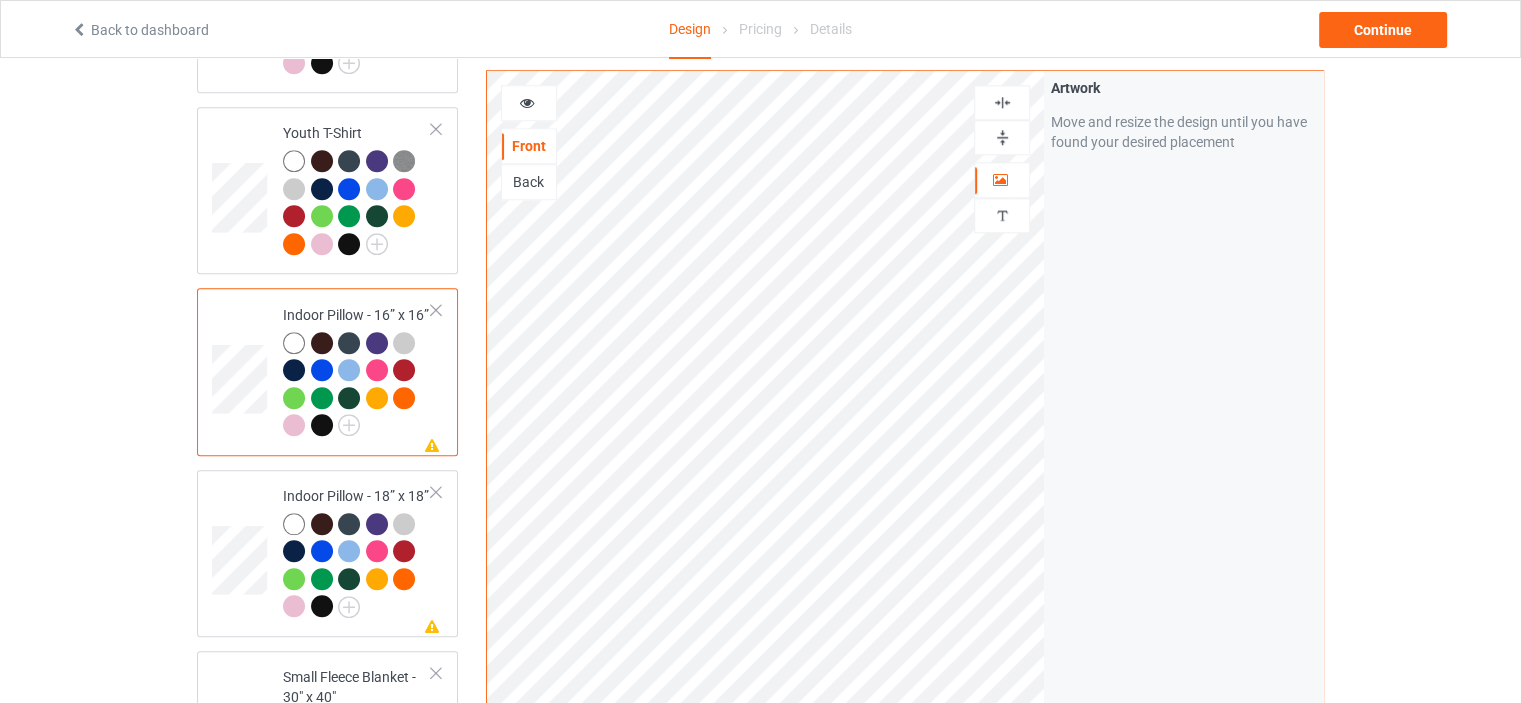 click at bounding box center (1002, 137) 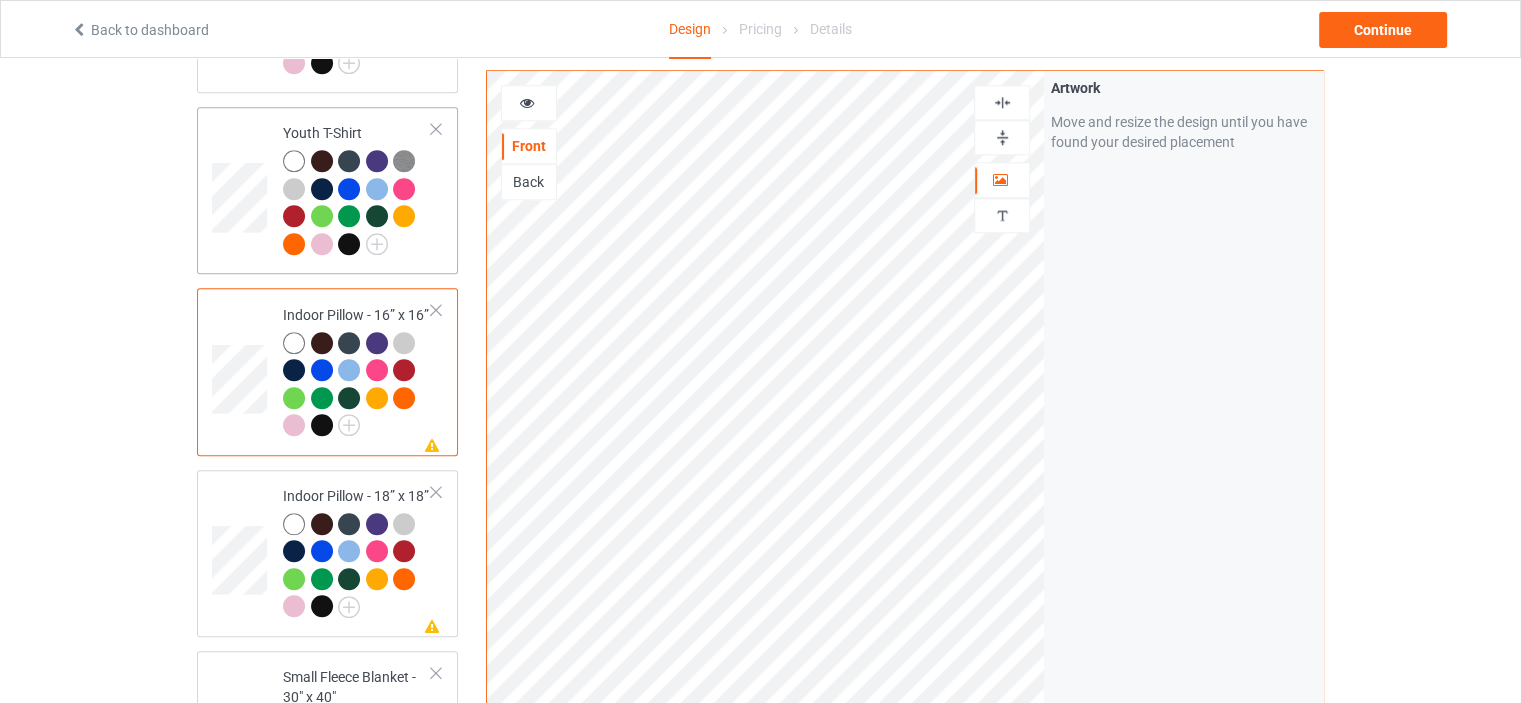 scroll, scrollTop: 2000, scrollLeft: 0, axis: vertical 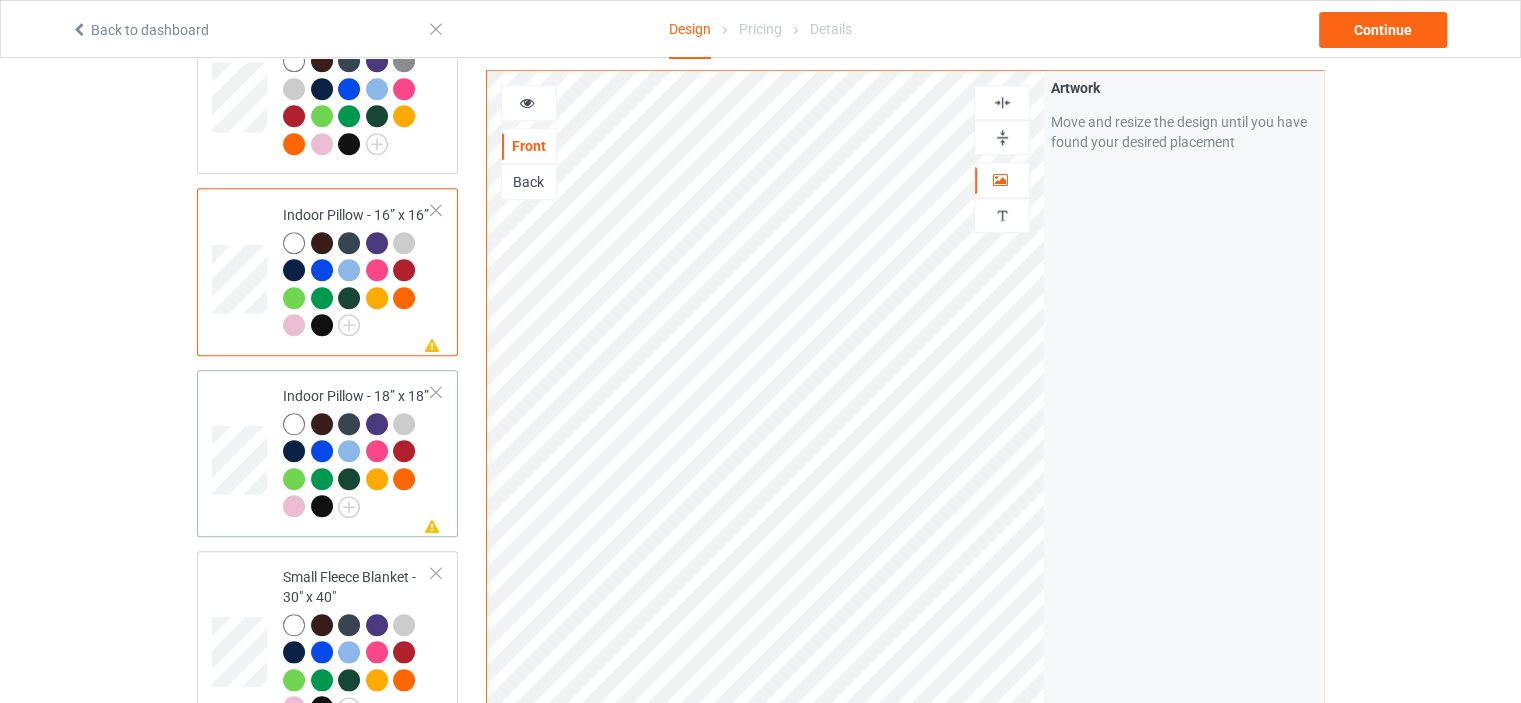 click on "Missing artwork on 1 side(s) Indoor Pillow - 18” x 18”" at bounding box center [357, 453] 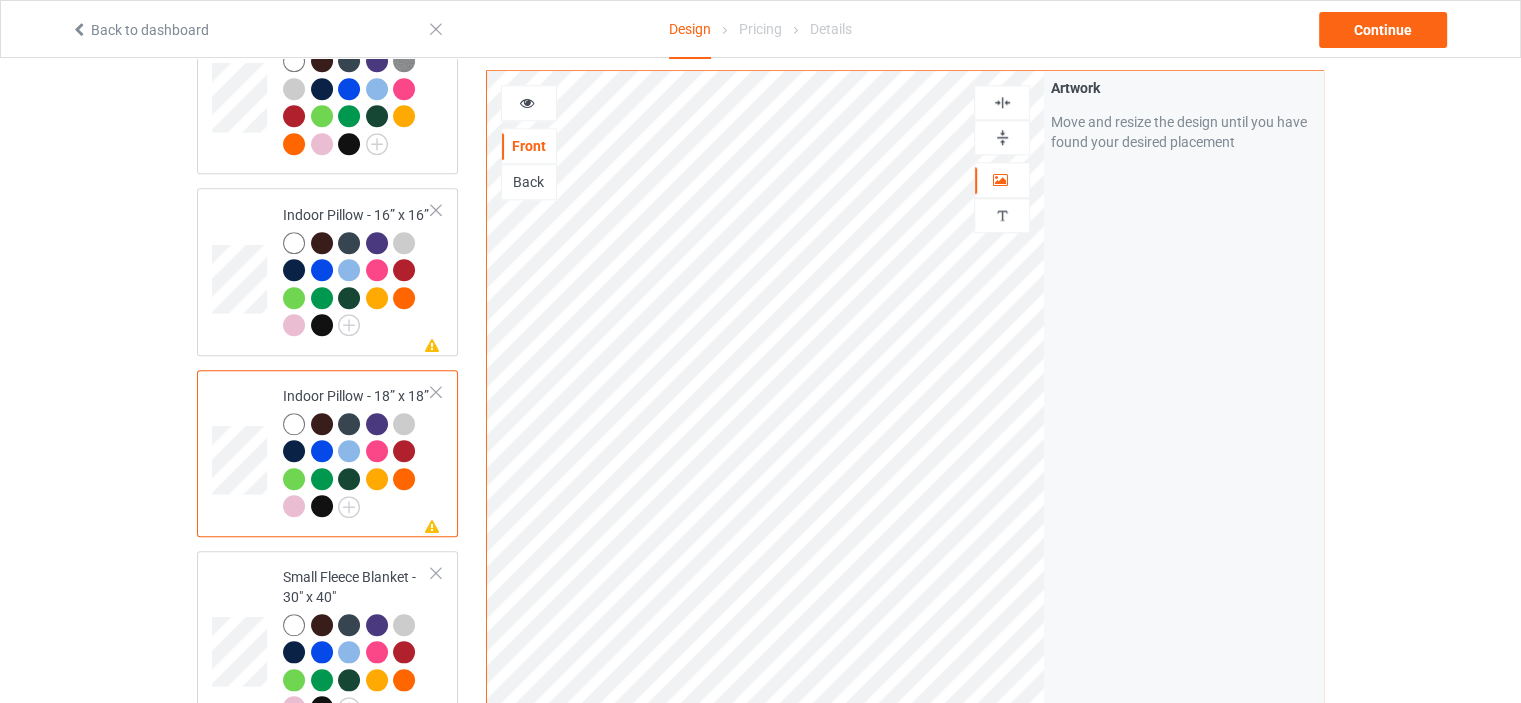 click at bounding box center (1002, 137) 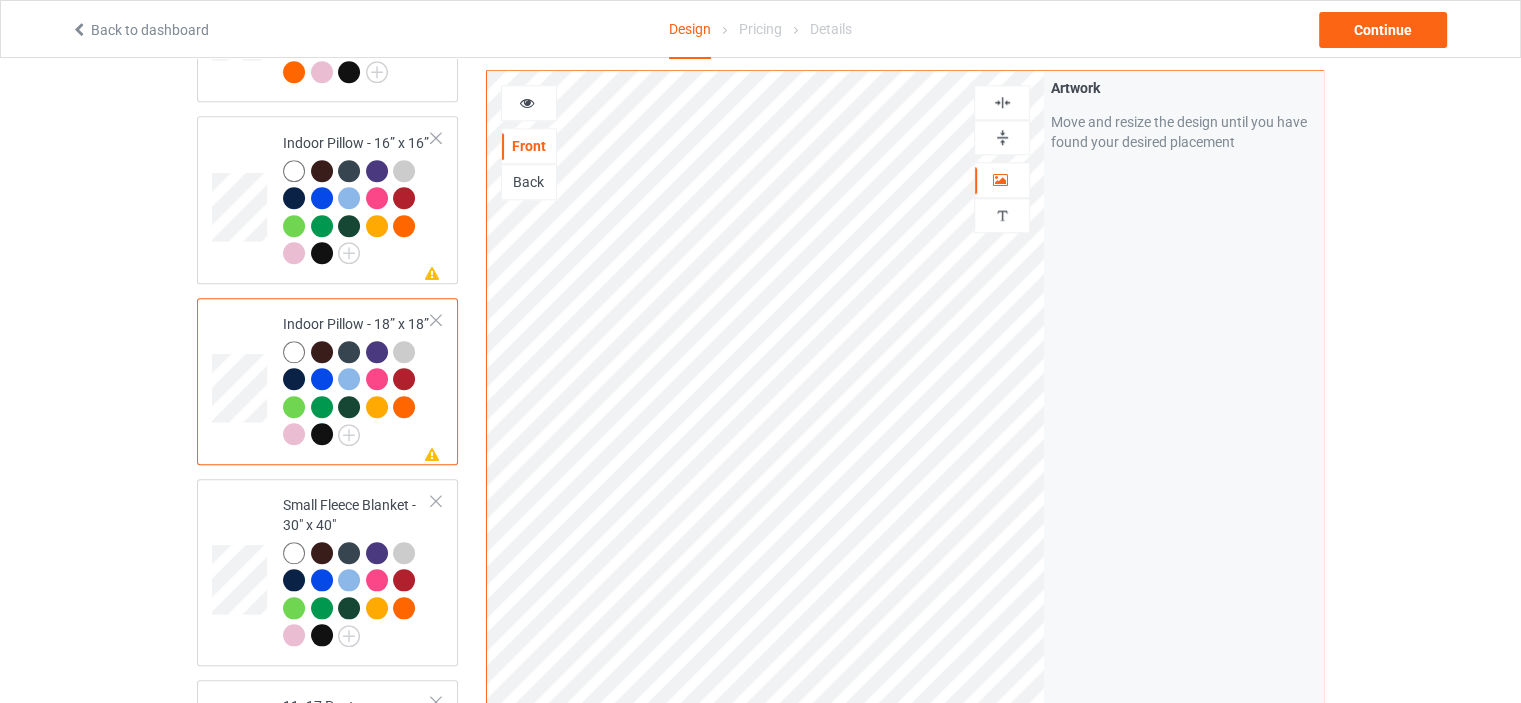 scroll, scrollTop: 2200, scrollLeft: 0, axis: vertical 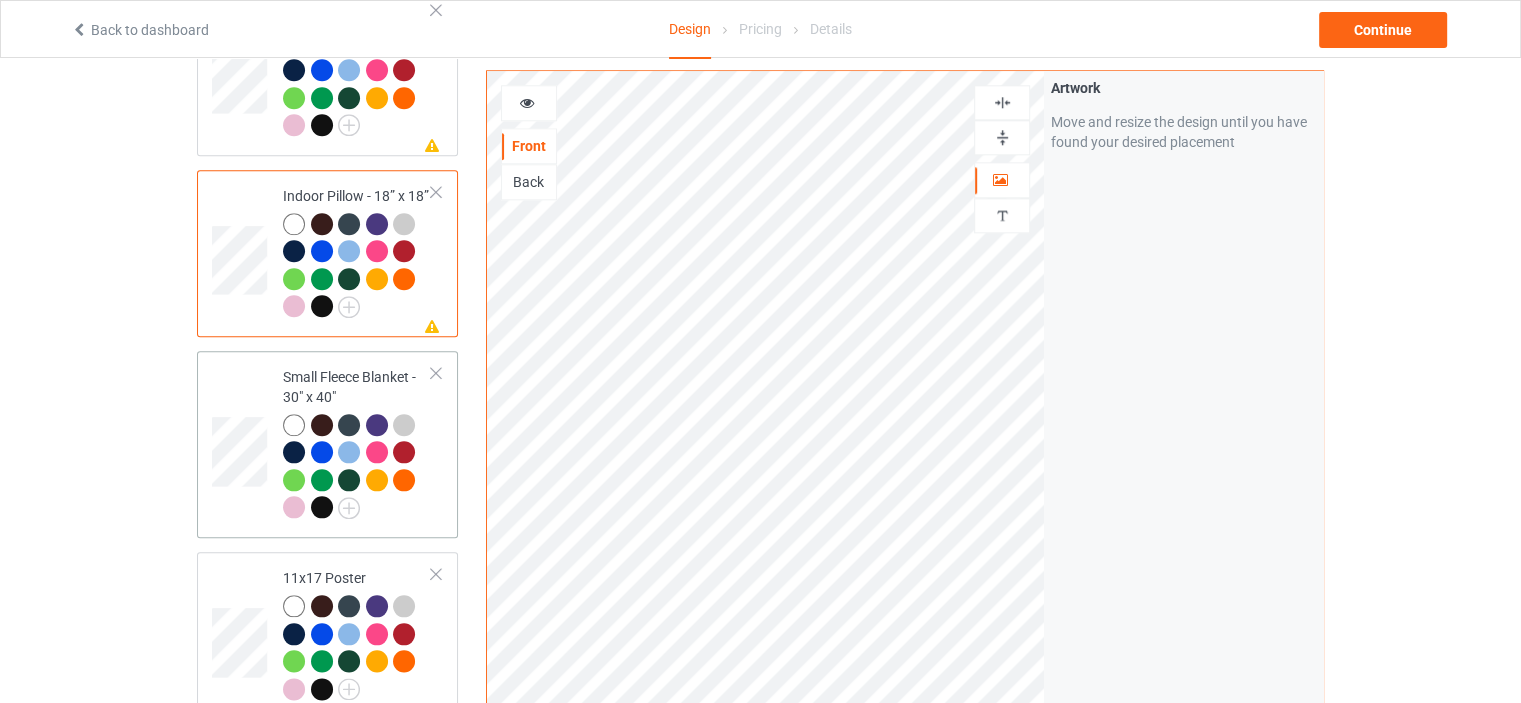 click on "Small Fleece Blanket - 30" x 40"" at bounding box center [357, 442] 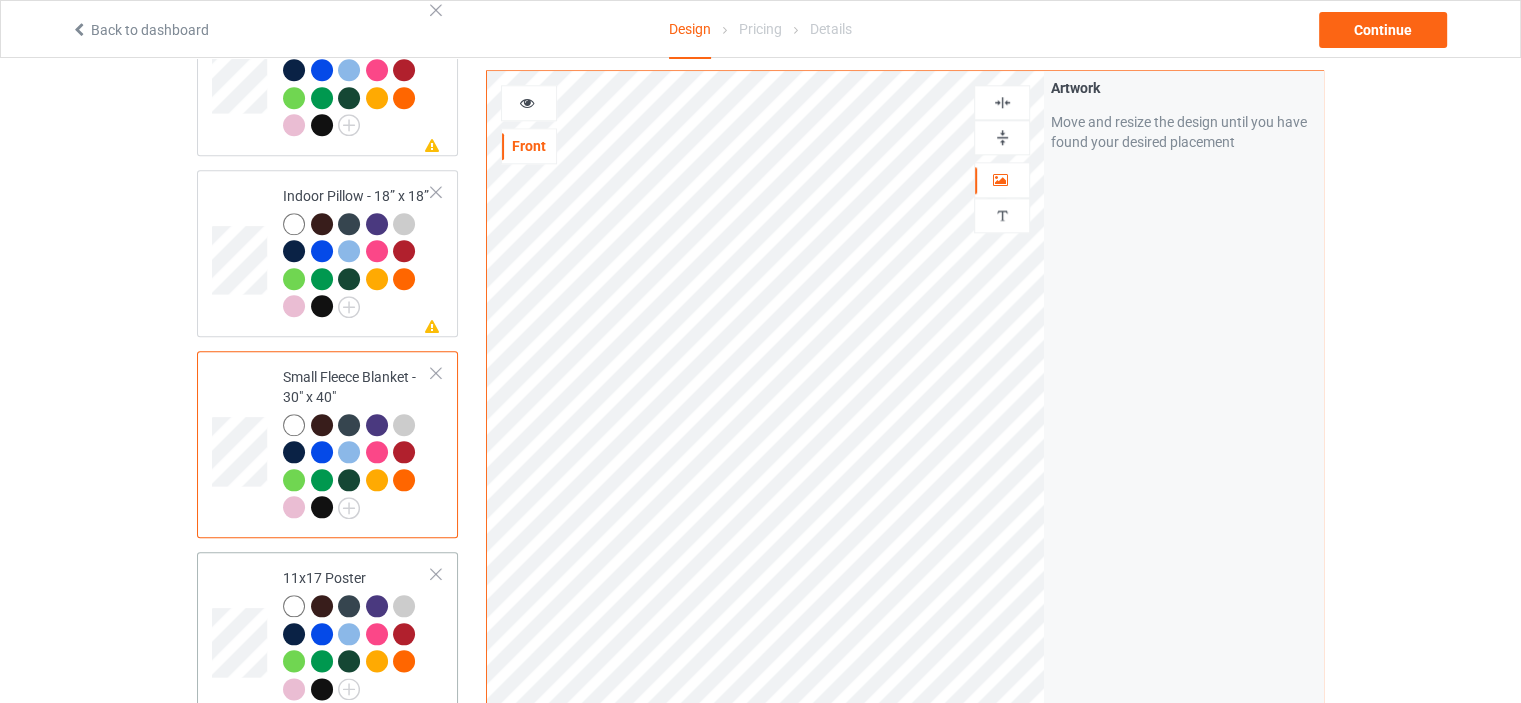 click on "11x17 Poster" at bounding box center [357, 633] 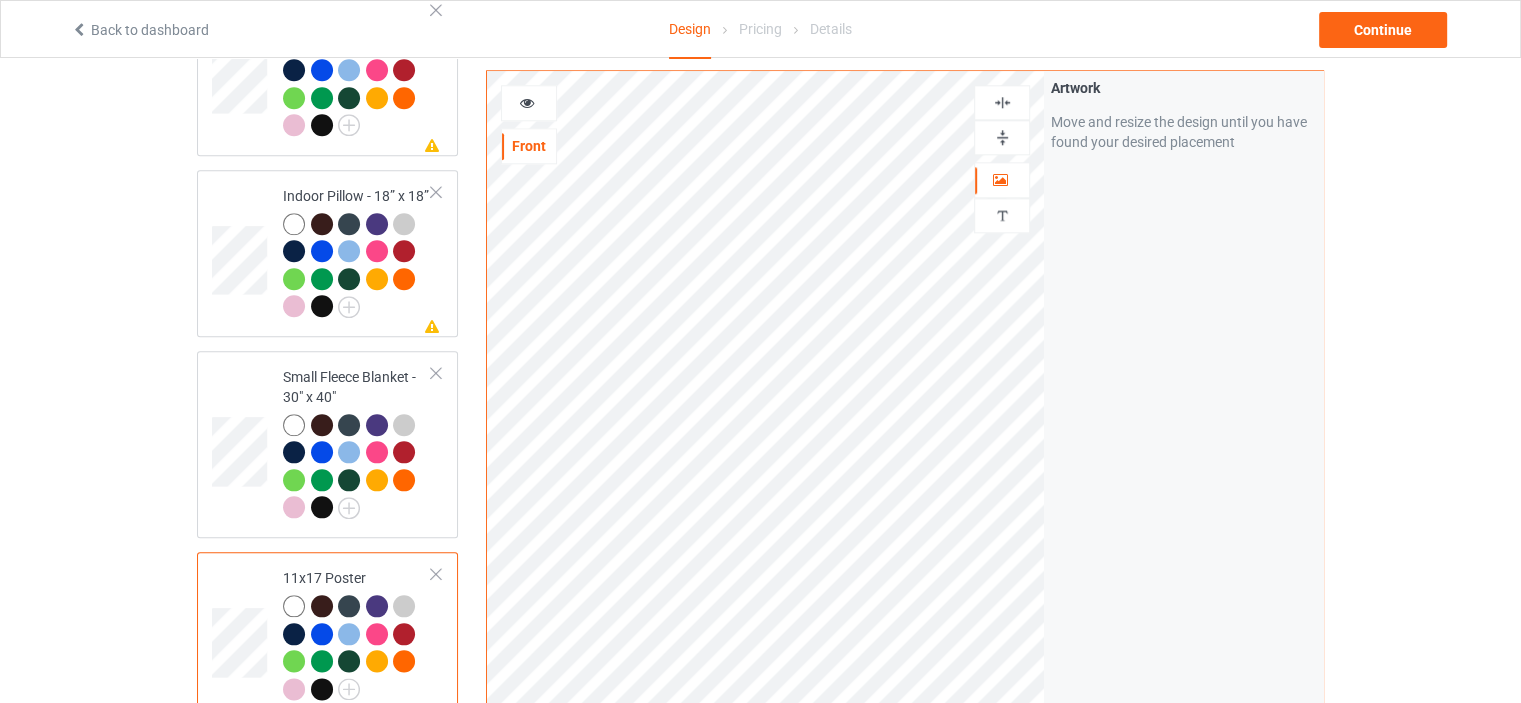 click at bounding box center [1002, 137] 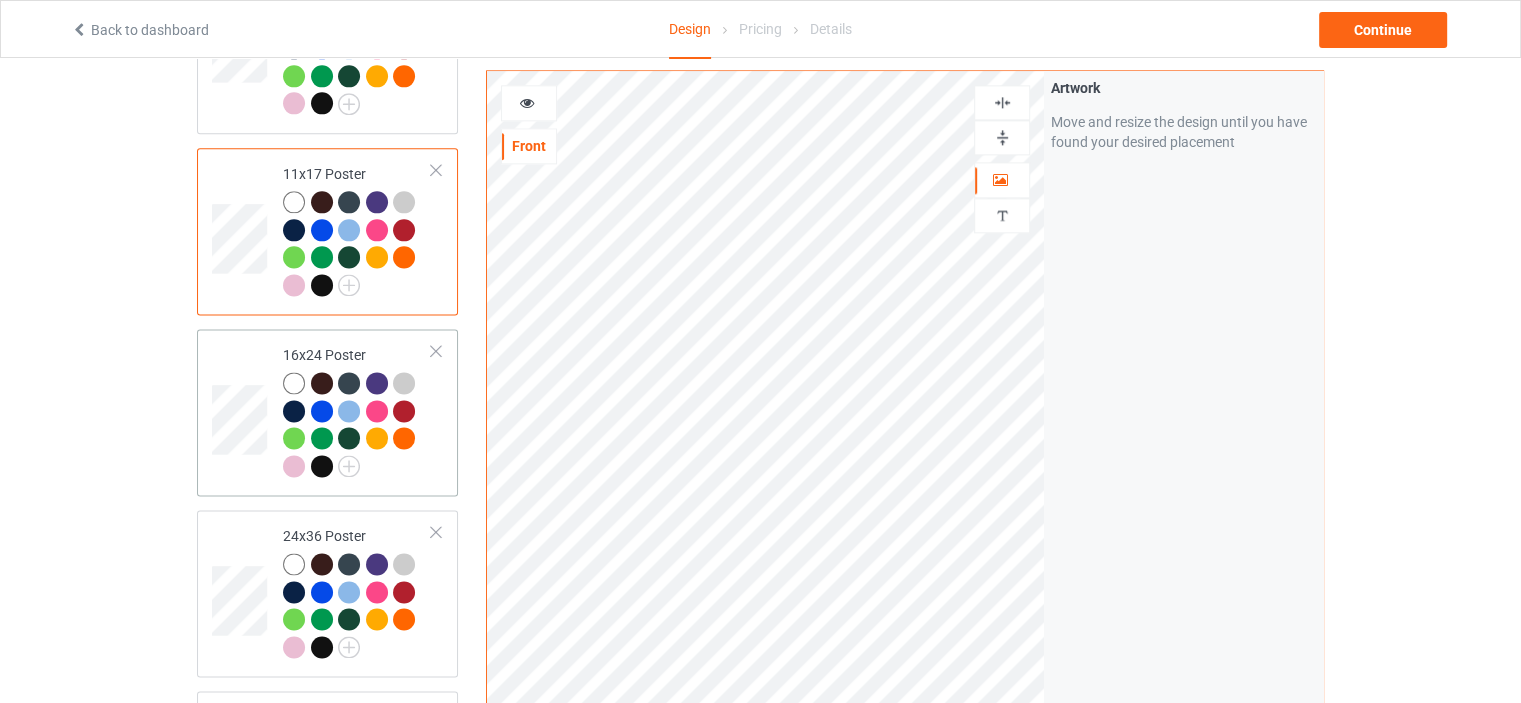 scroll, scrollTop: 2700, scrollLeft: 0, axis: vertical 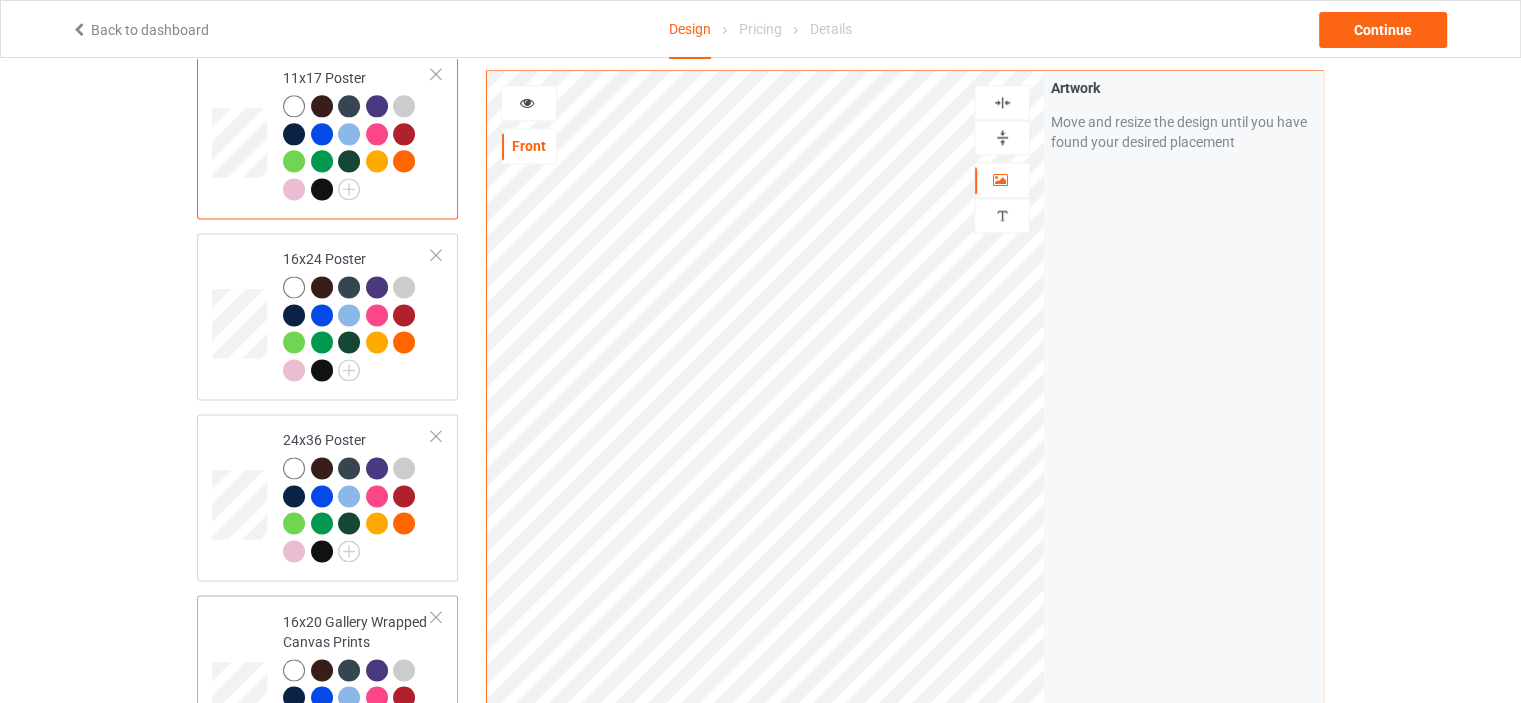 click on "16x20 Gallery Wrapped Canvas Prints" at bounding box center [357, 687] 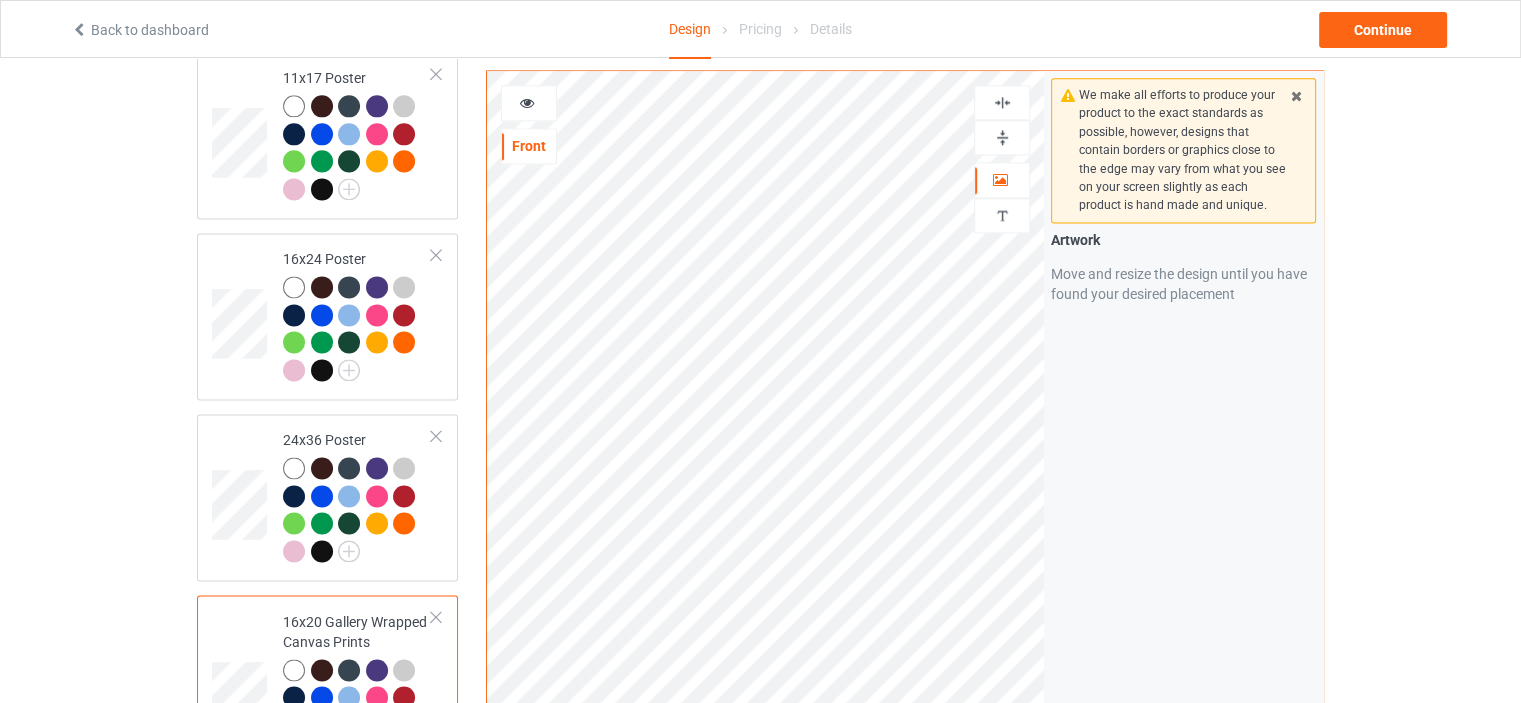 drag, startPoint x: 997, startPoint y: 138, endPoint x: 1001, endPoint y: 115, distance: 23.345236 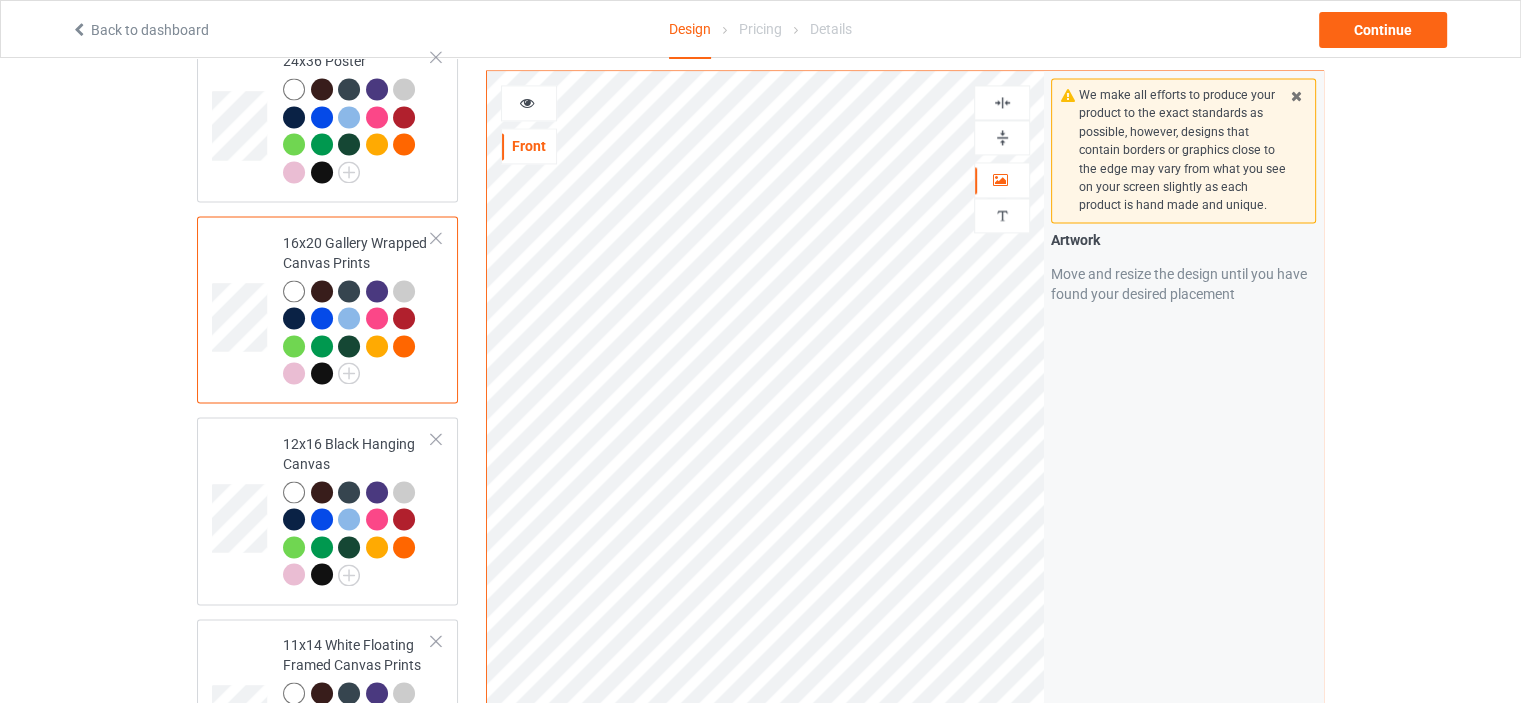 scroll, scrollTop: 3200, scrollLeft: 0, axis: vertical 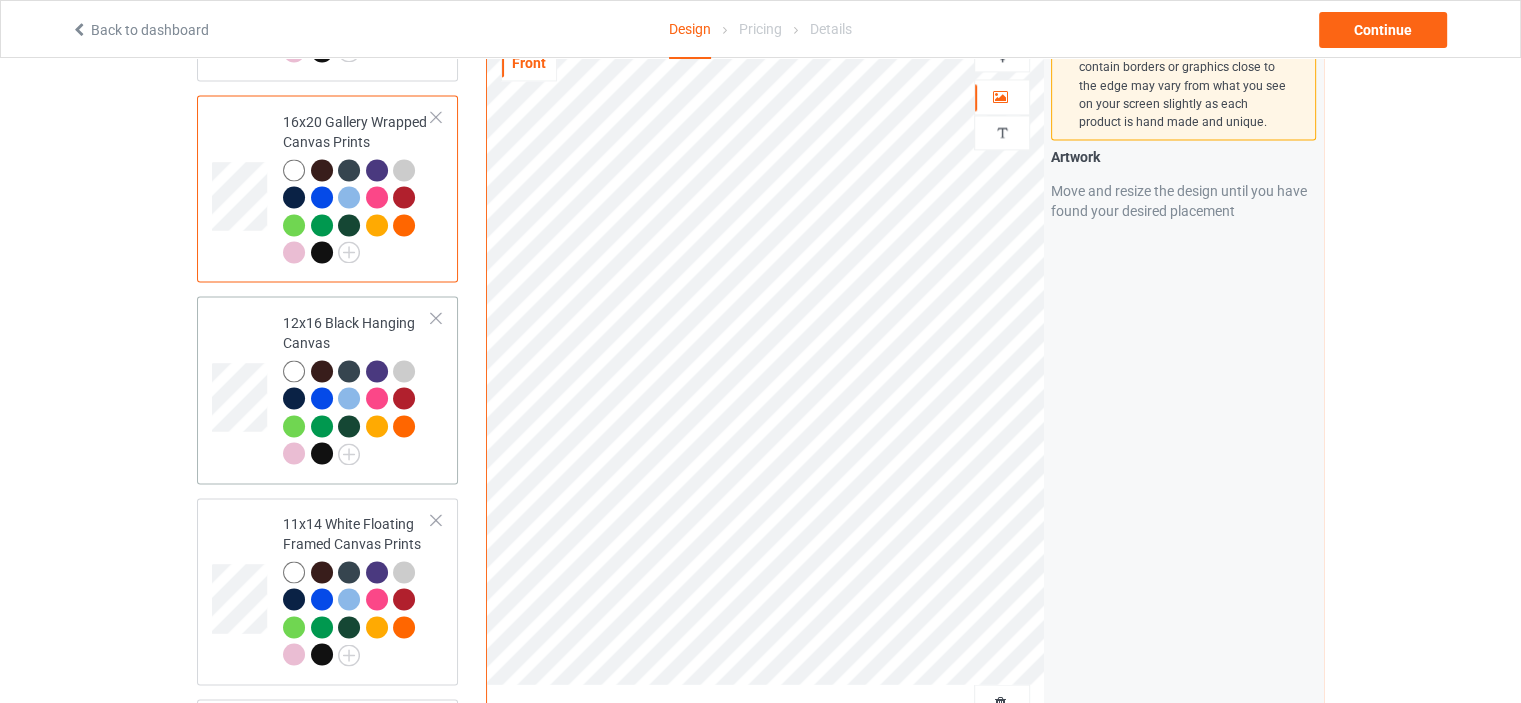 click on "12x16 Black Hanging Canvas" at bounding box center [357, 388] 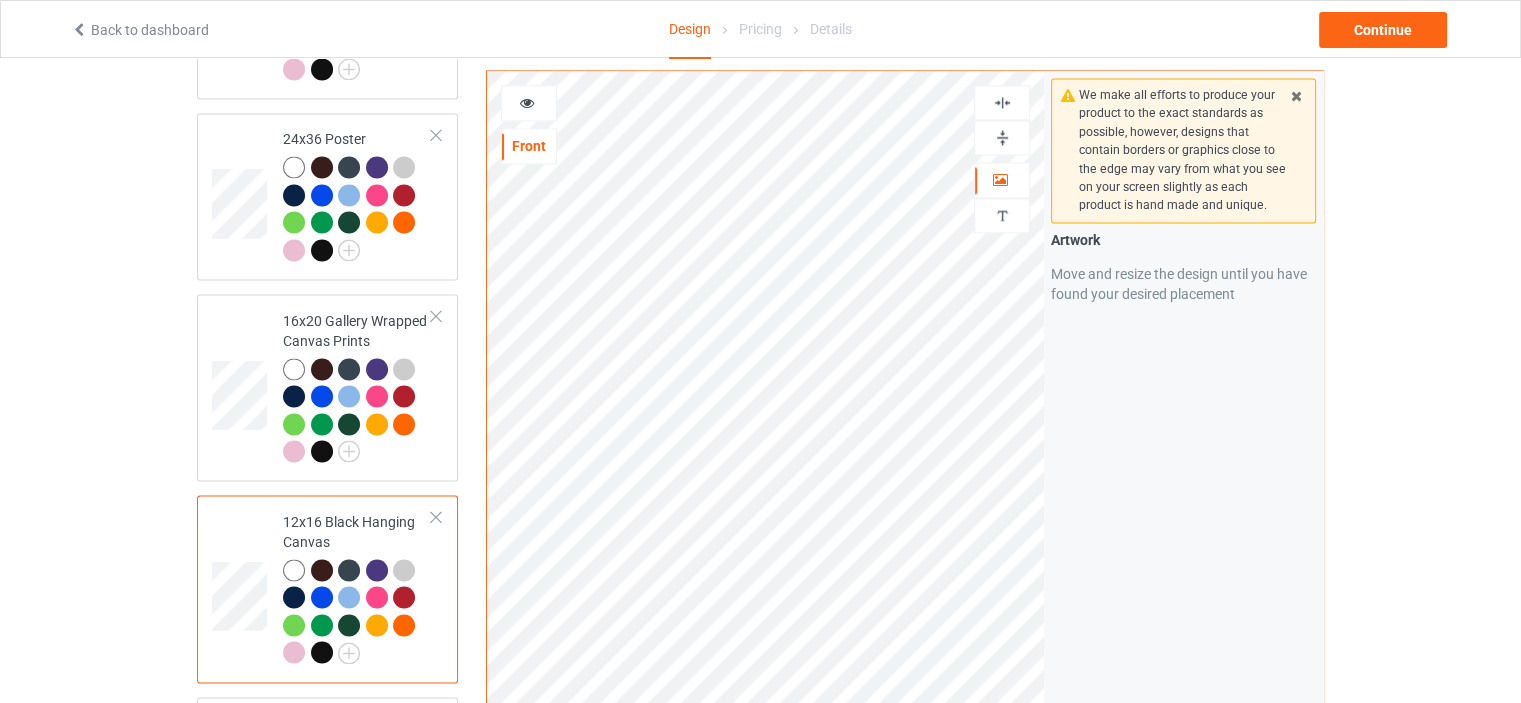 scroll, scrollTop: 3000, scrollLeft: 0, axis: vertical 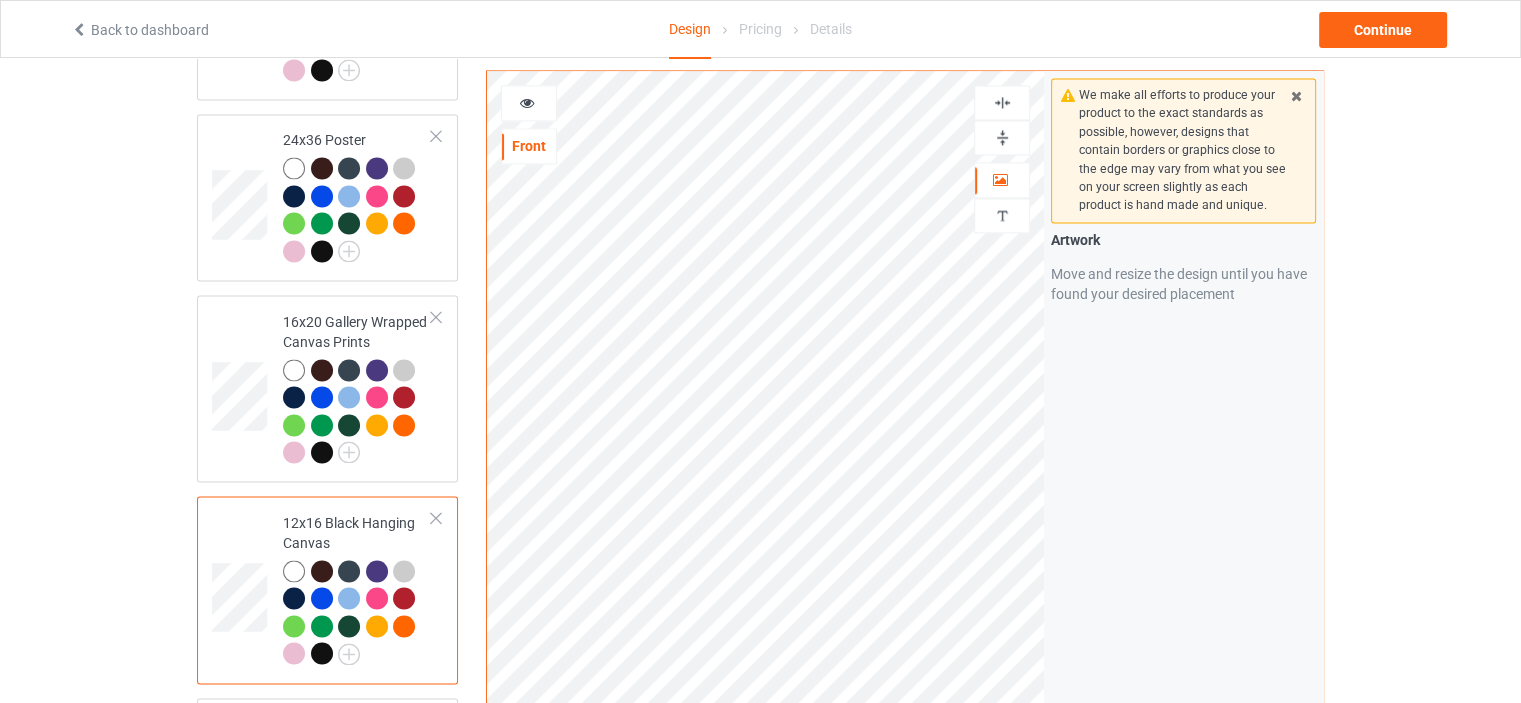 drag, startPoint x: 1001, startPoint y: 132, endPoint x: 1007, endPoint y: 111, distance: 21.84033 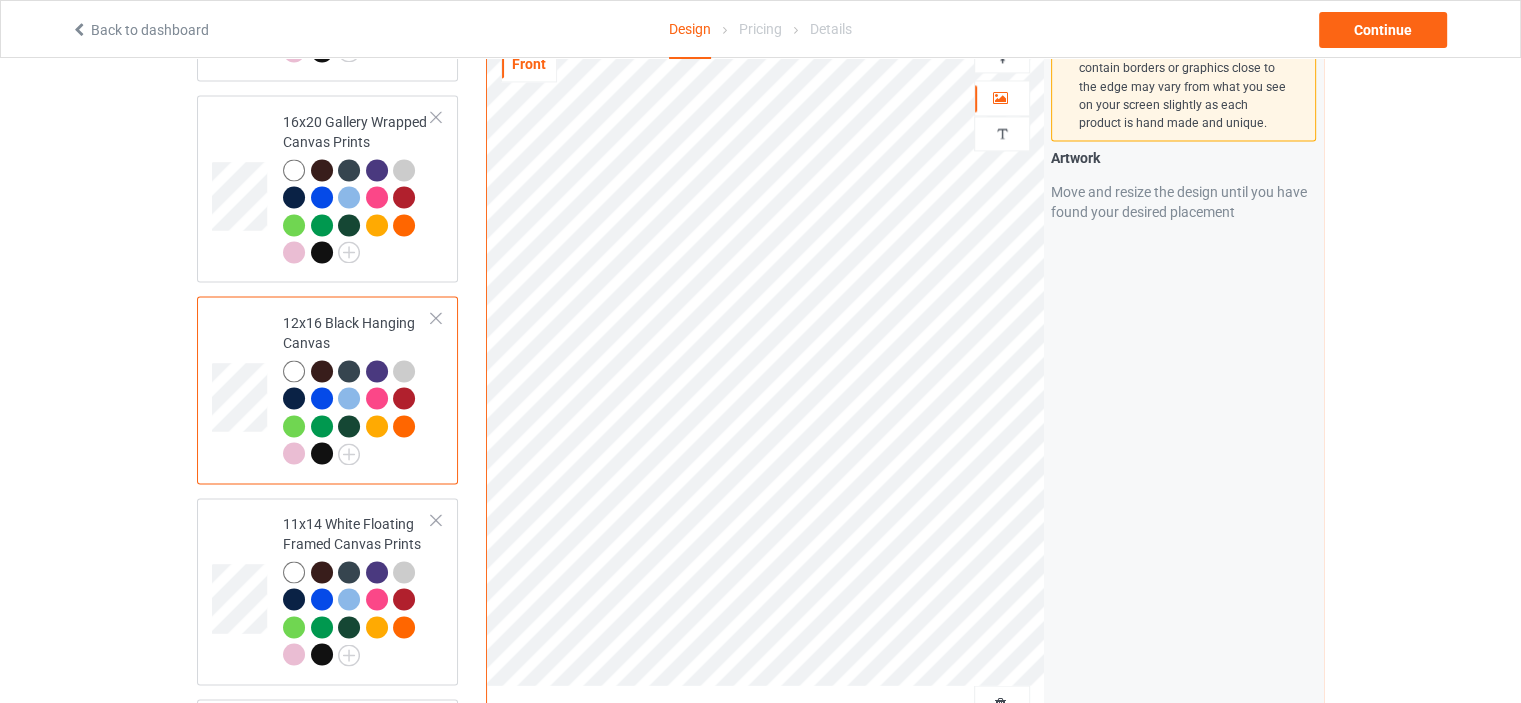 scroll, scrollTop: 3300, scrollLeft: 0, axis: vertical 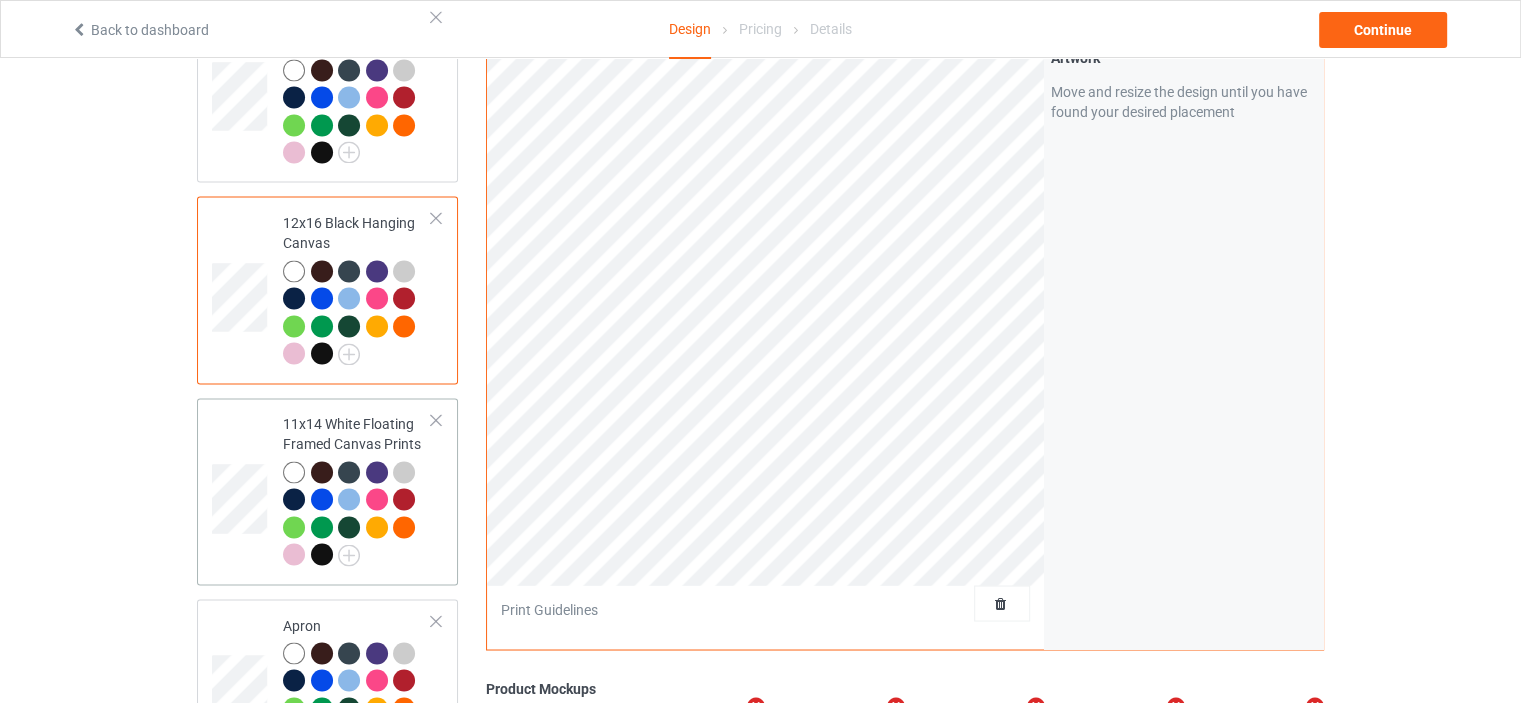 click on "11x14 White Floating Framed Canvas Prints" at bounding box center [357, 489] 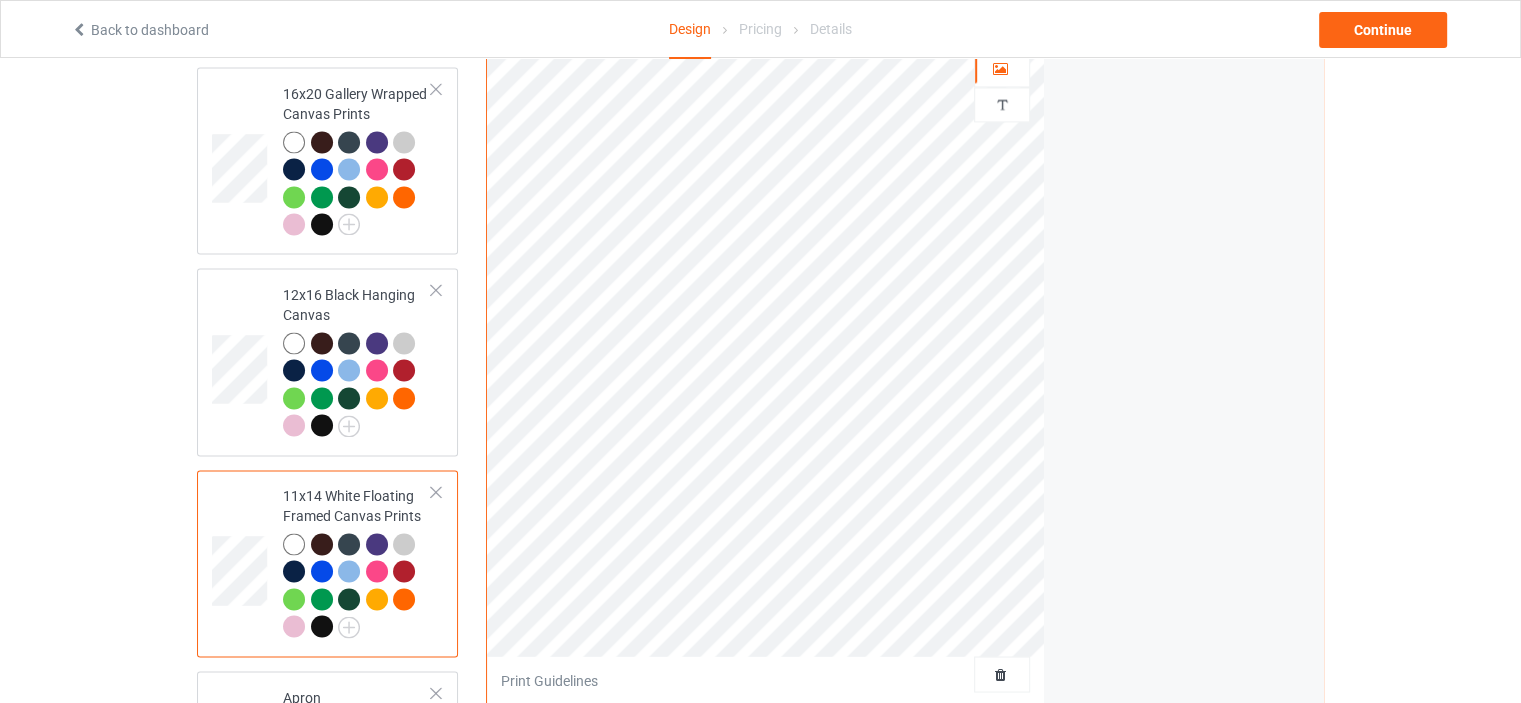 scroll, scrollTop: 3200, scrollLeft: 0, axis: vertical 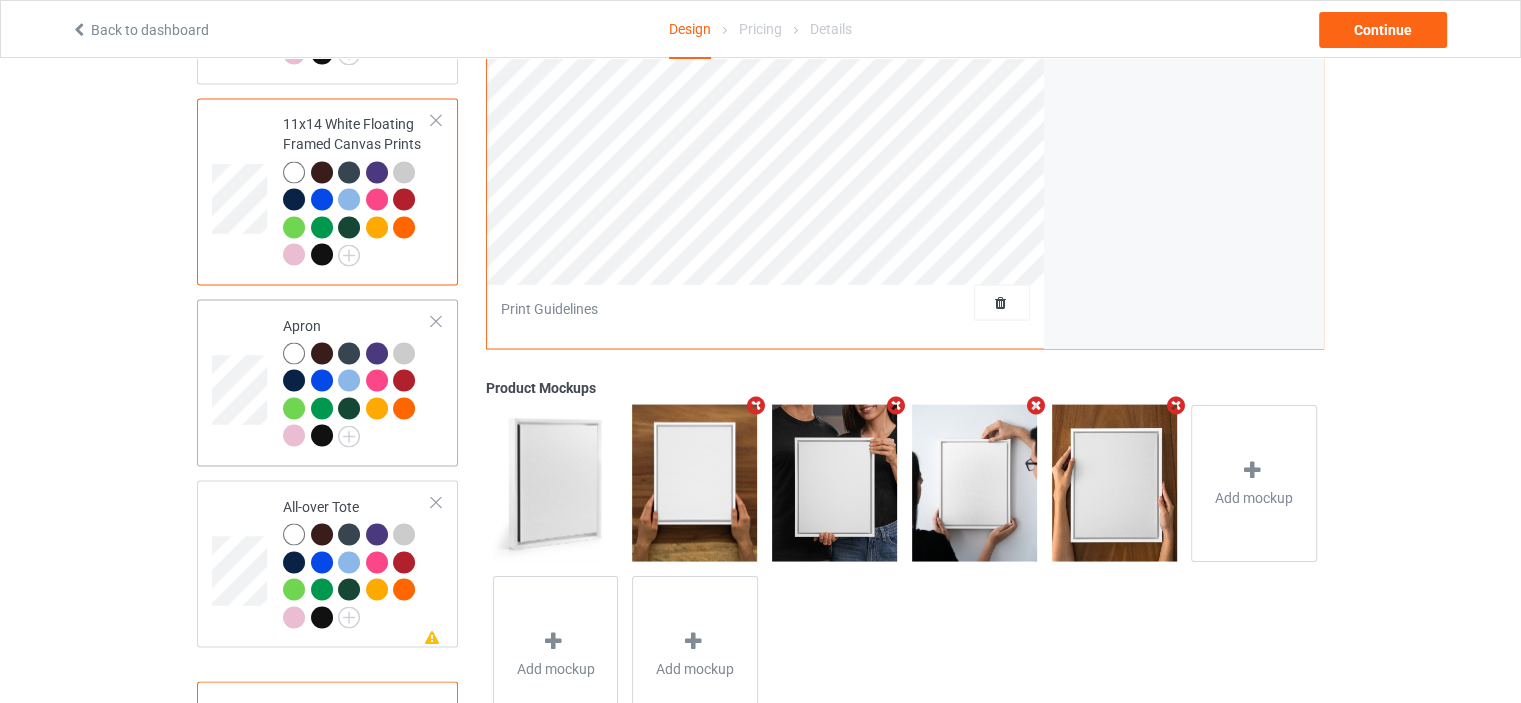 click on "Apron" at bounding box center (357, 380) 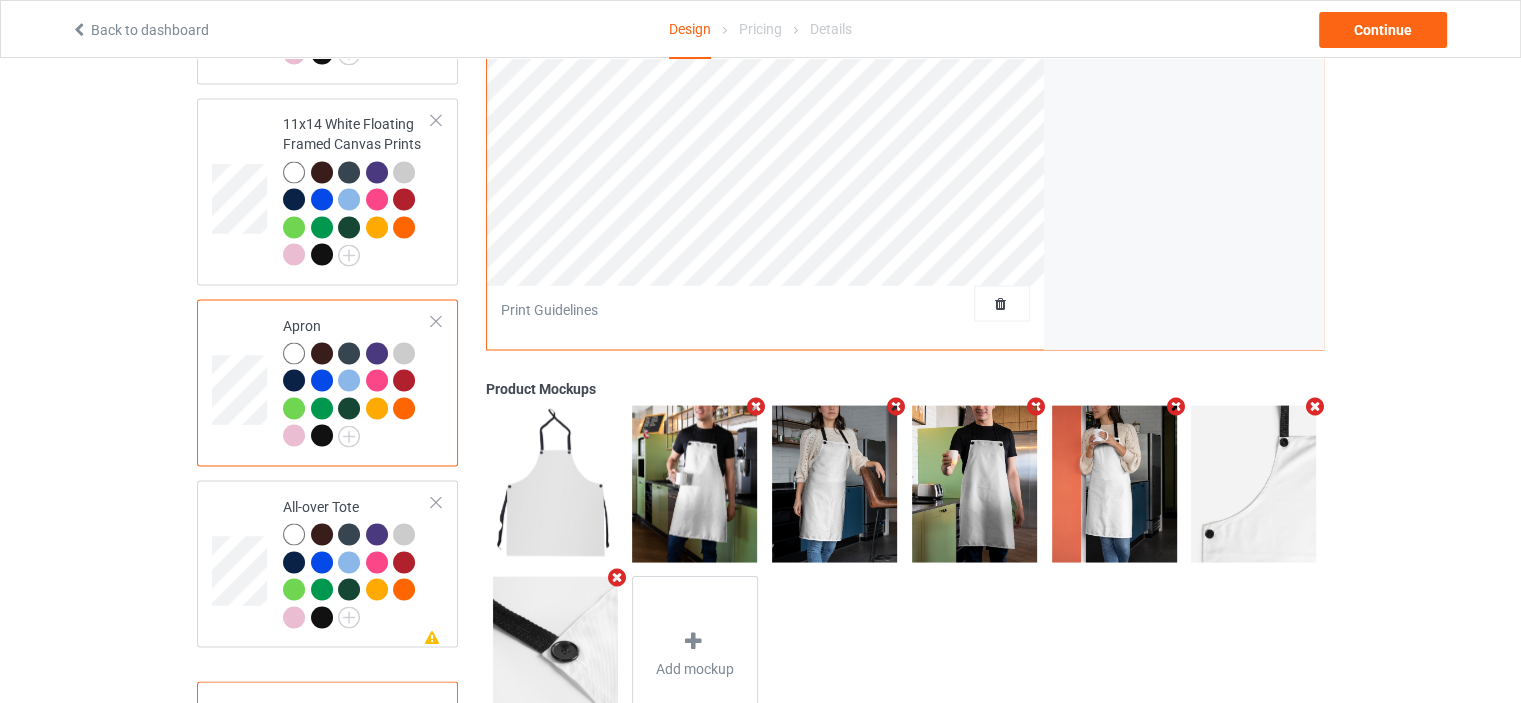 scroll, scrollTop: 3100, scrollLeft: 0, axis: vertical 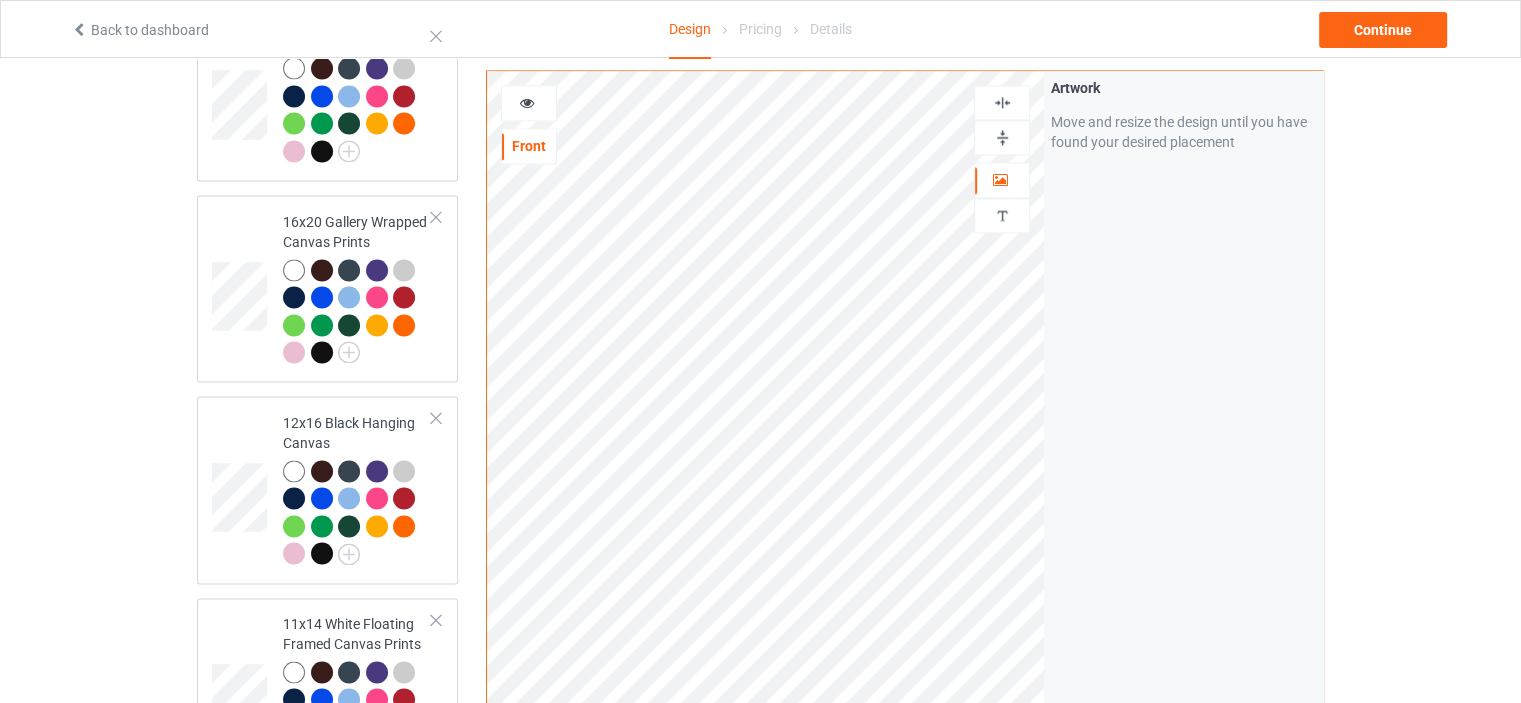 click at bounding box center (1002, 102) 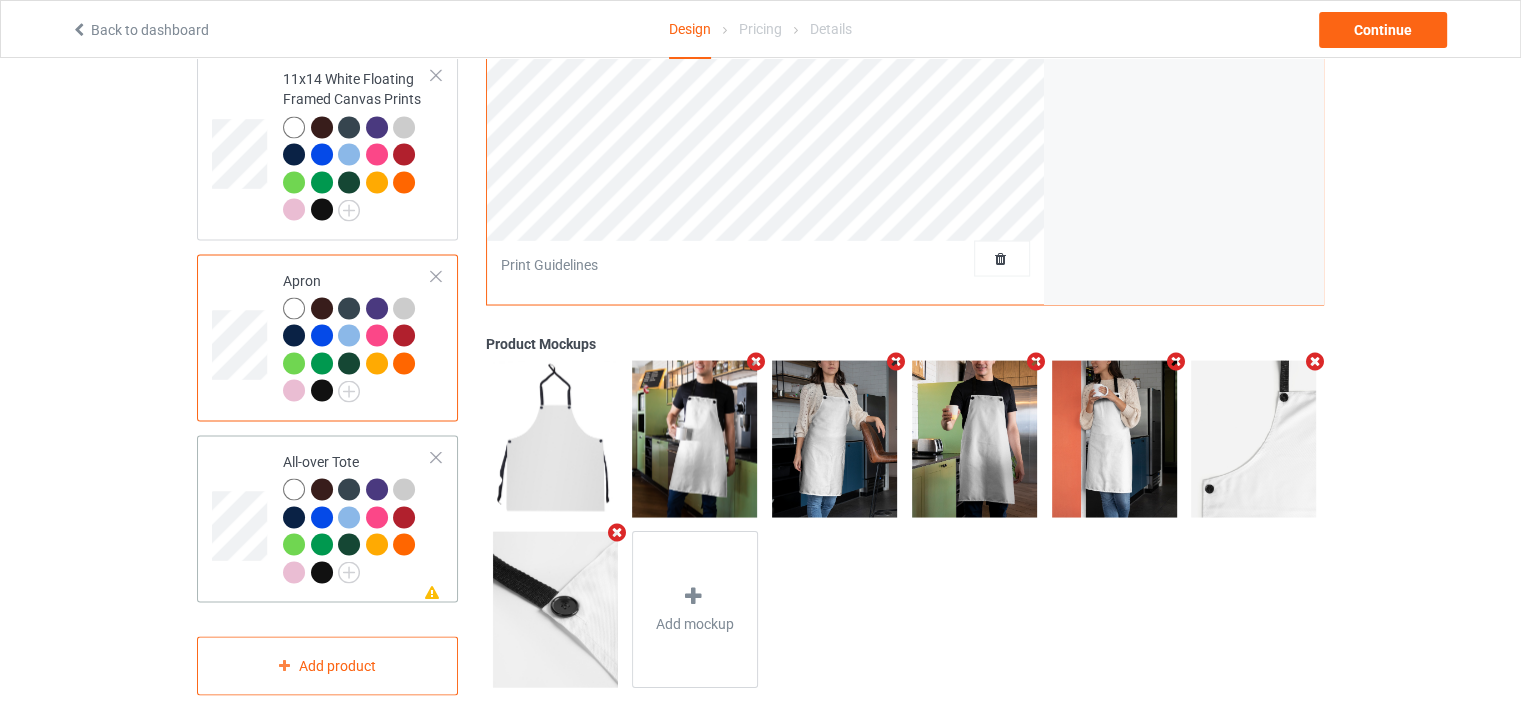click on "Missing artwork on 1 side(s) All-over Tote" at bounding box center [357, 518] 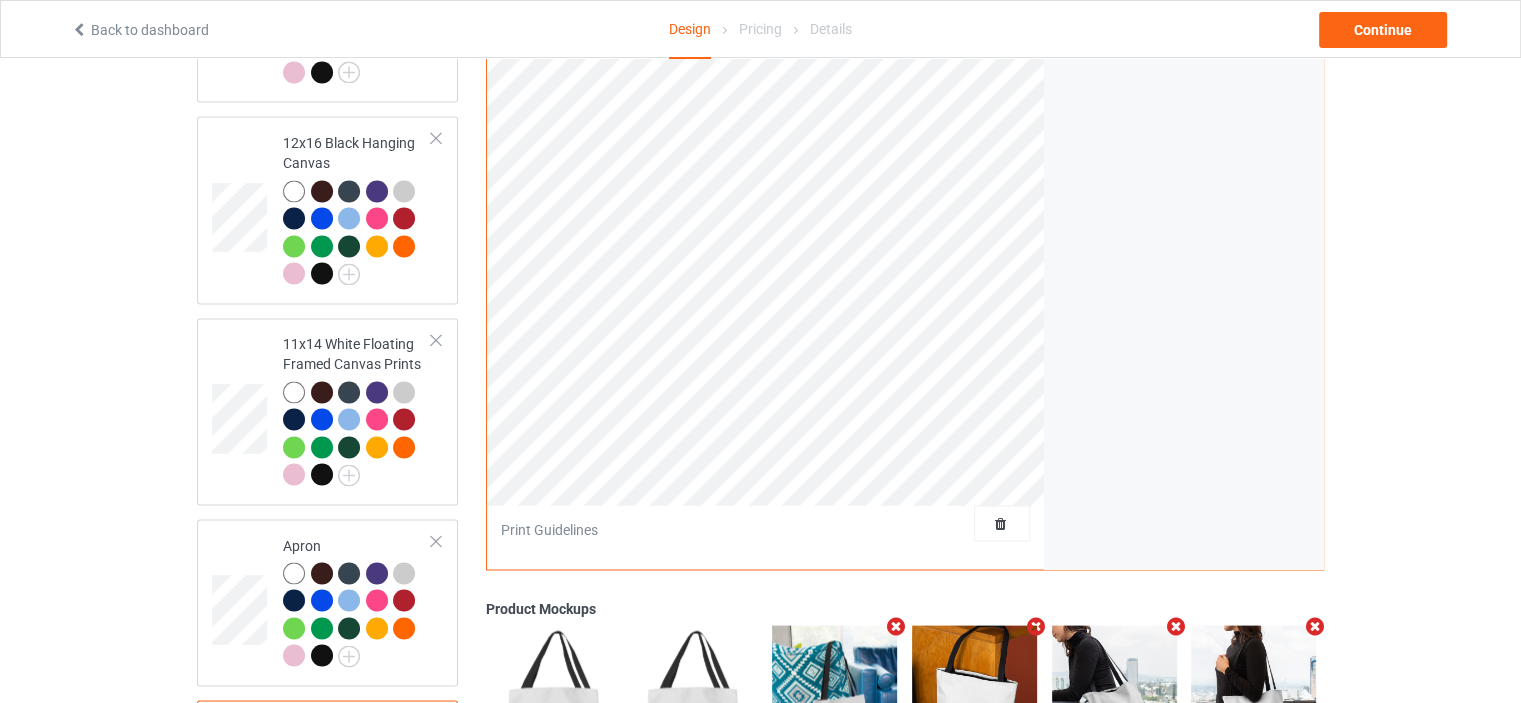 scroll, scrollTop: 3145, scrollLeft: 0, axis: vertical 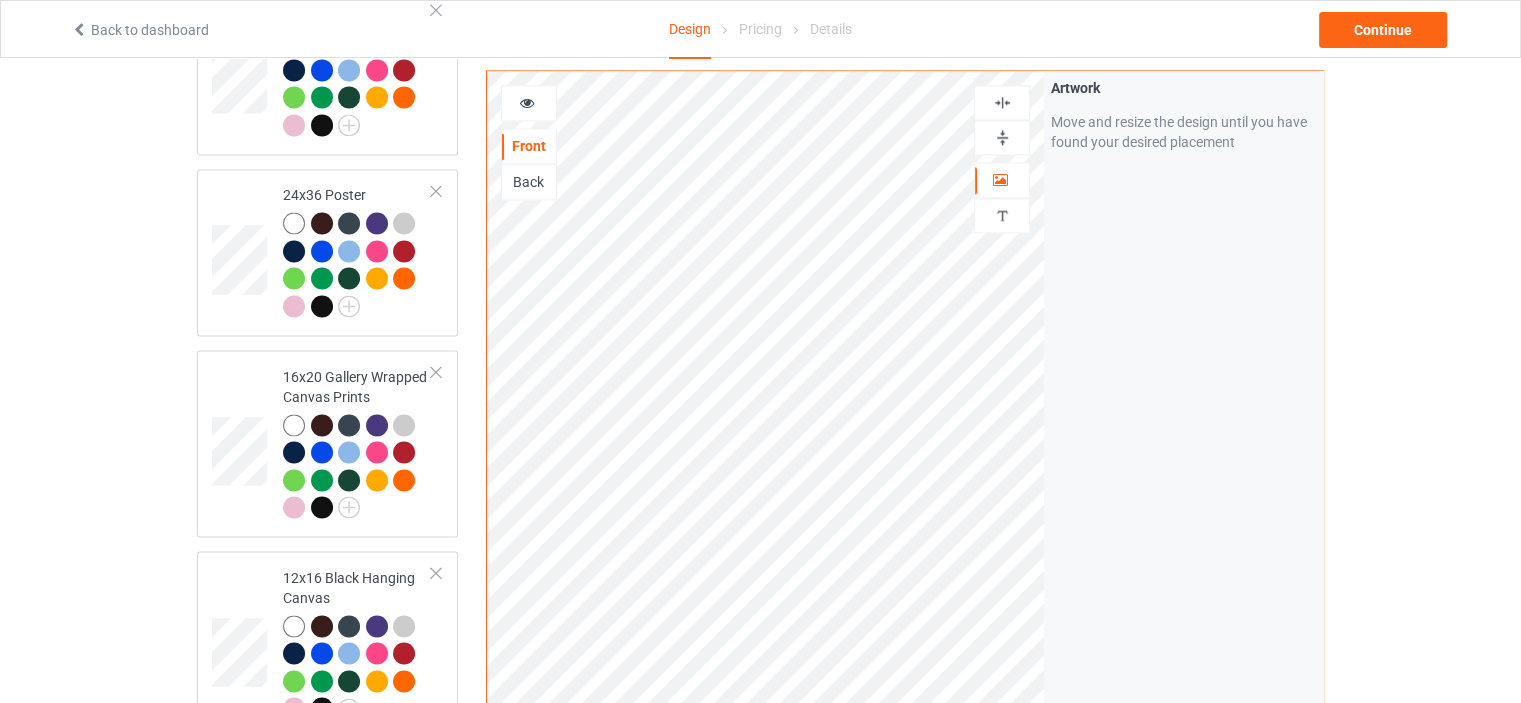 click at bounding box center [1002, 102] 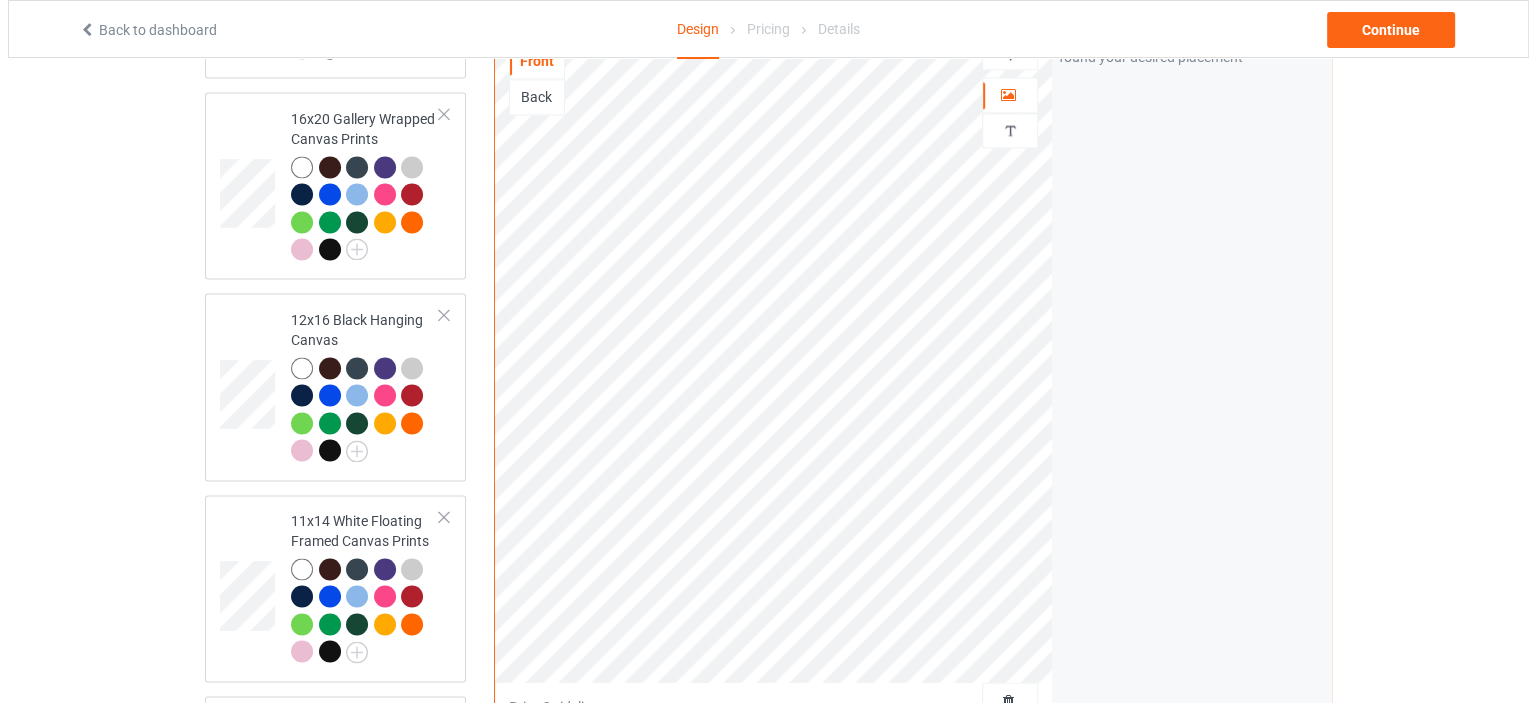 scroll, scrollTop: 3645, scrollLeft: 0, axis: vertical 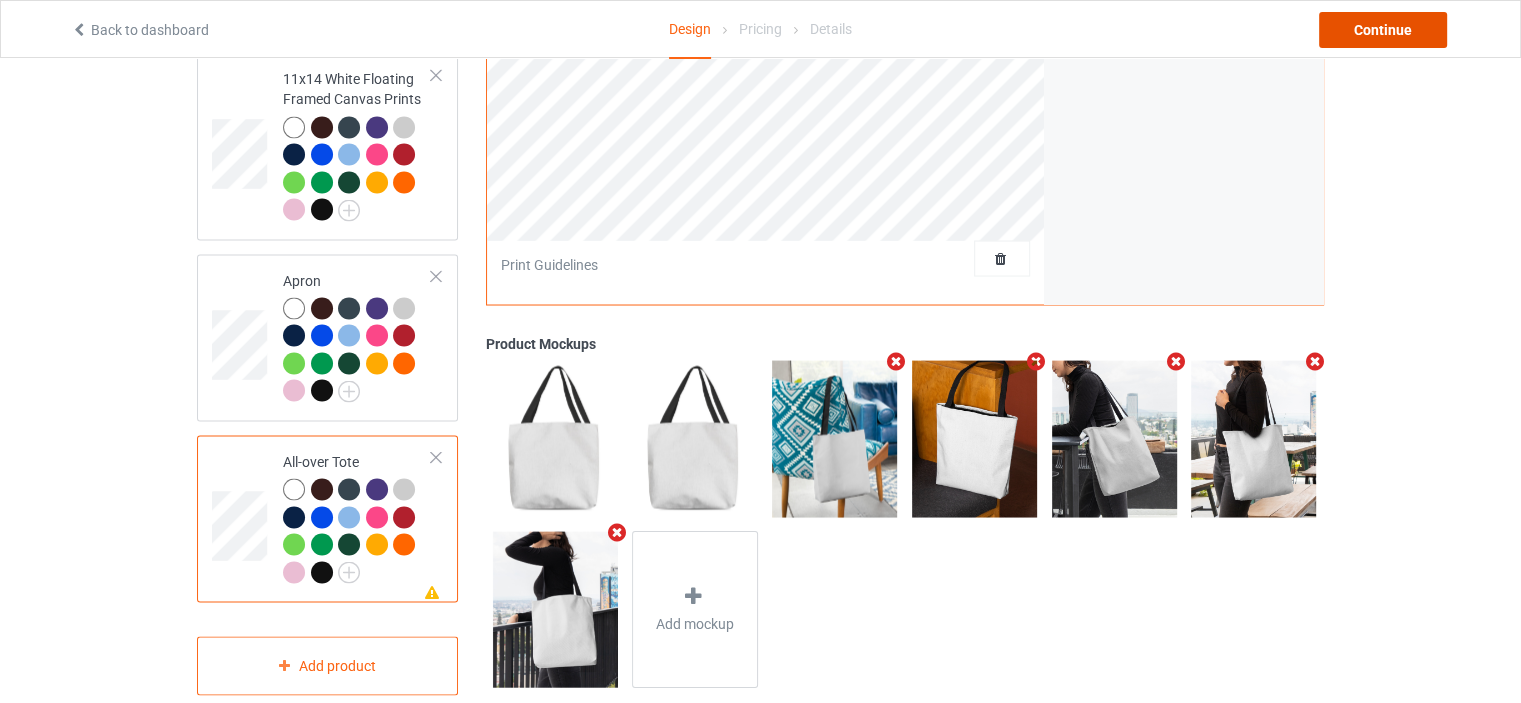 click on "Continue" at bounding box center (1383, 30) 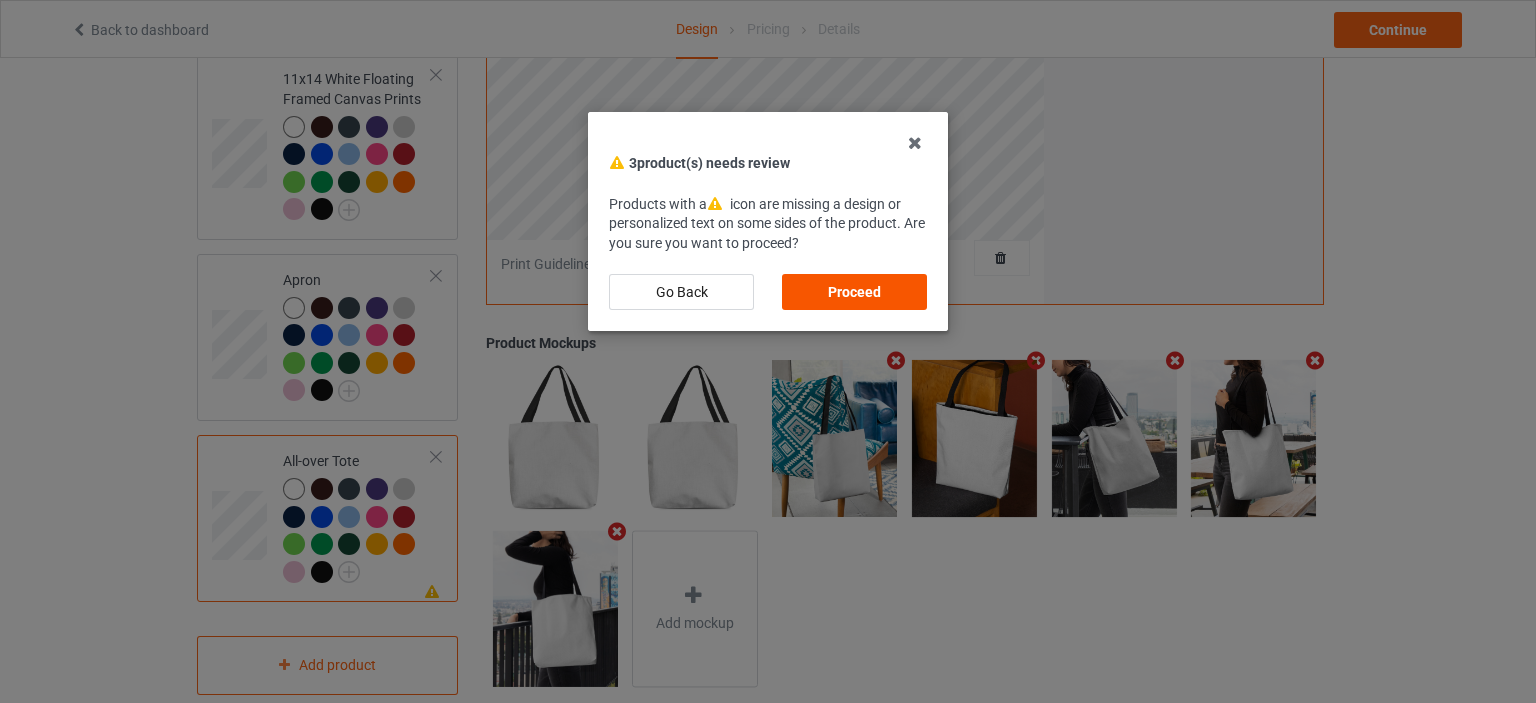 click on "Proceed" at bounding box center (854, 292) 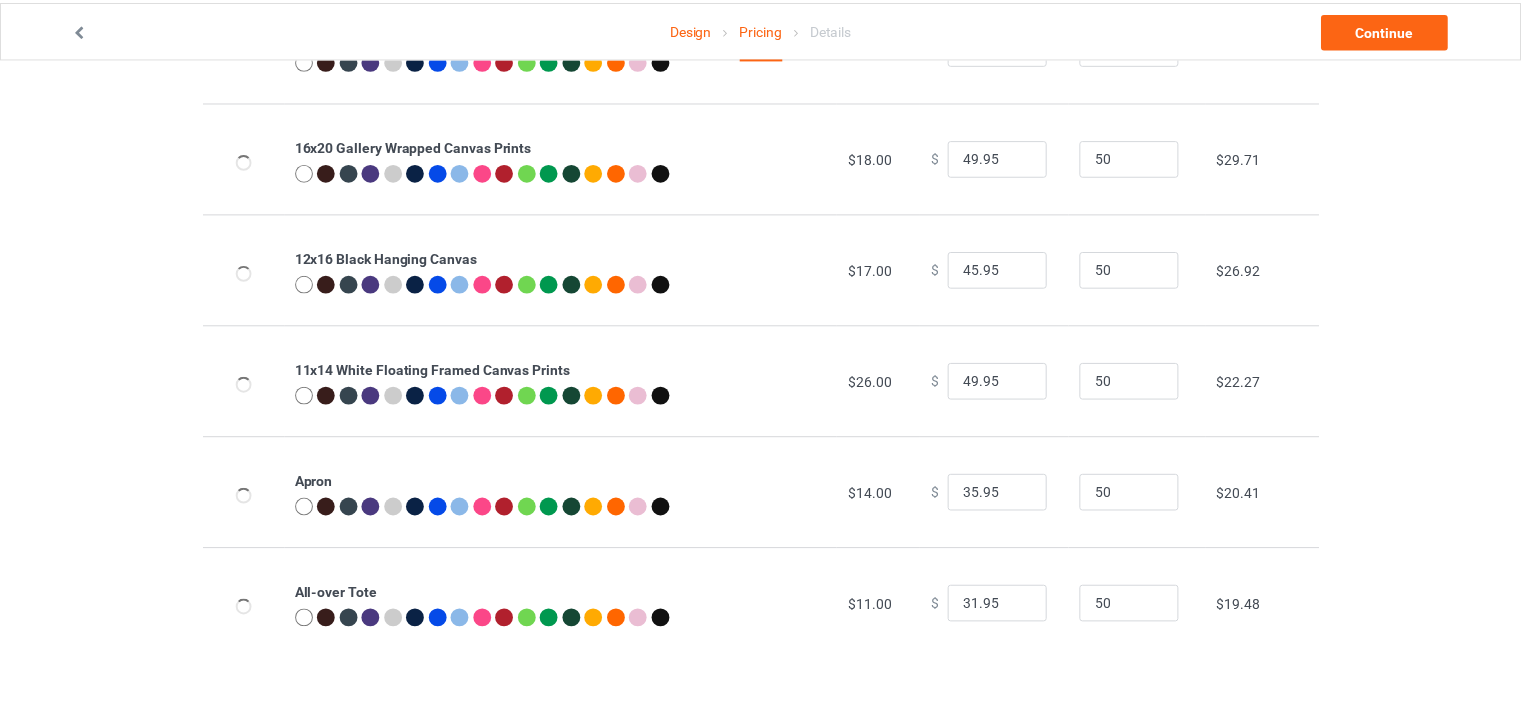 scroll, scrollTop: 0, scrollLeft: 0, axis: both 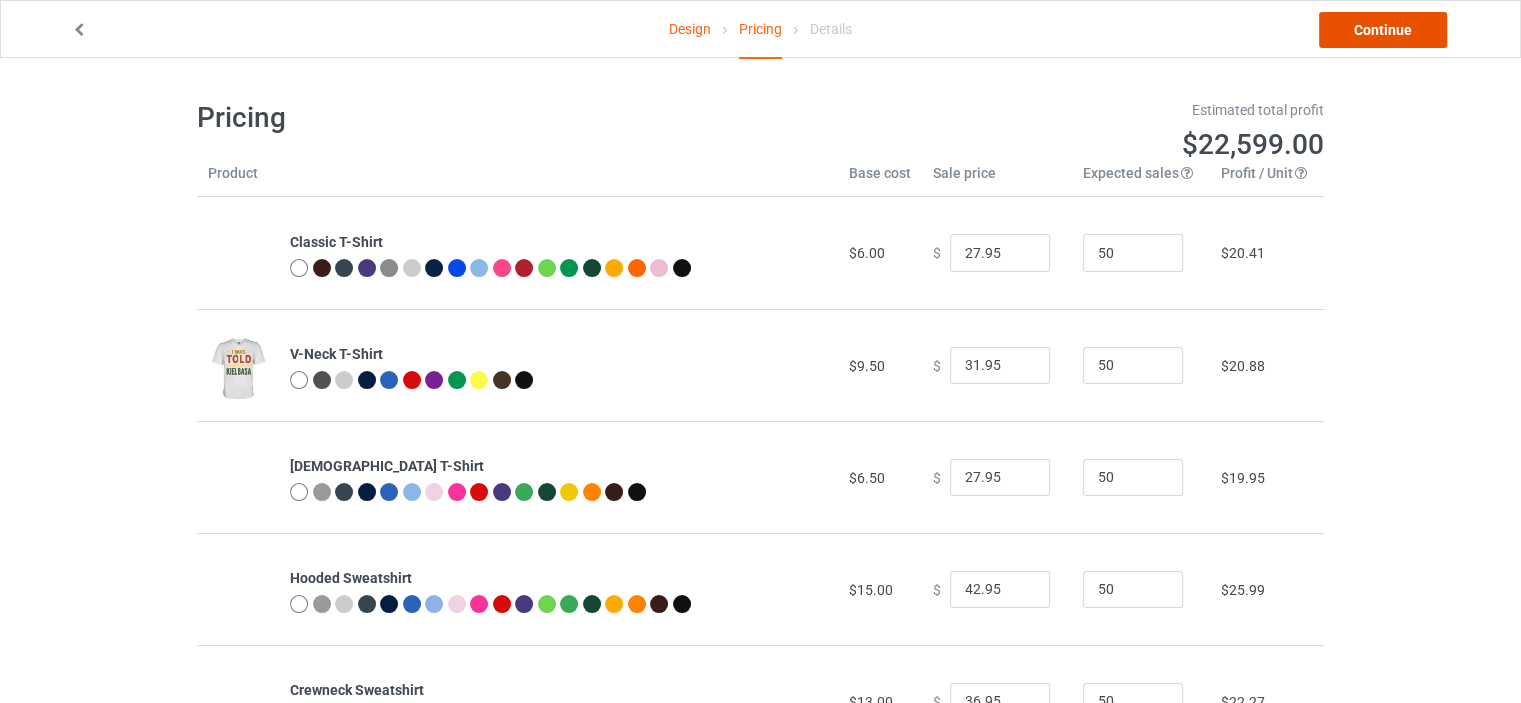 click on "Continue" at bounding box center [1383, 30] 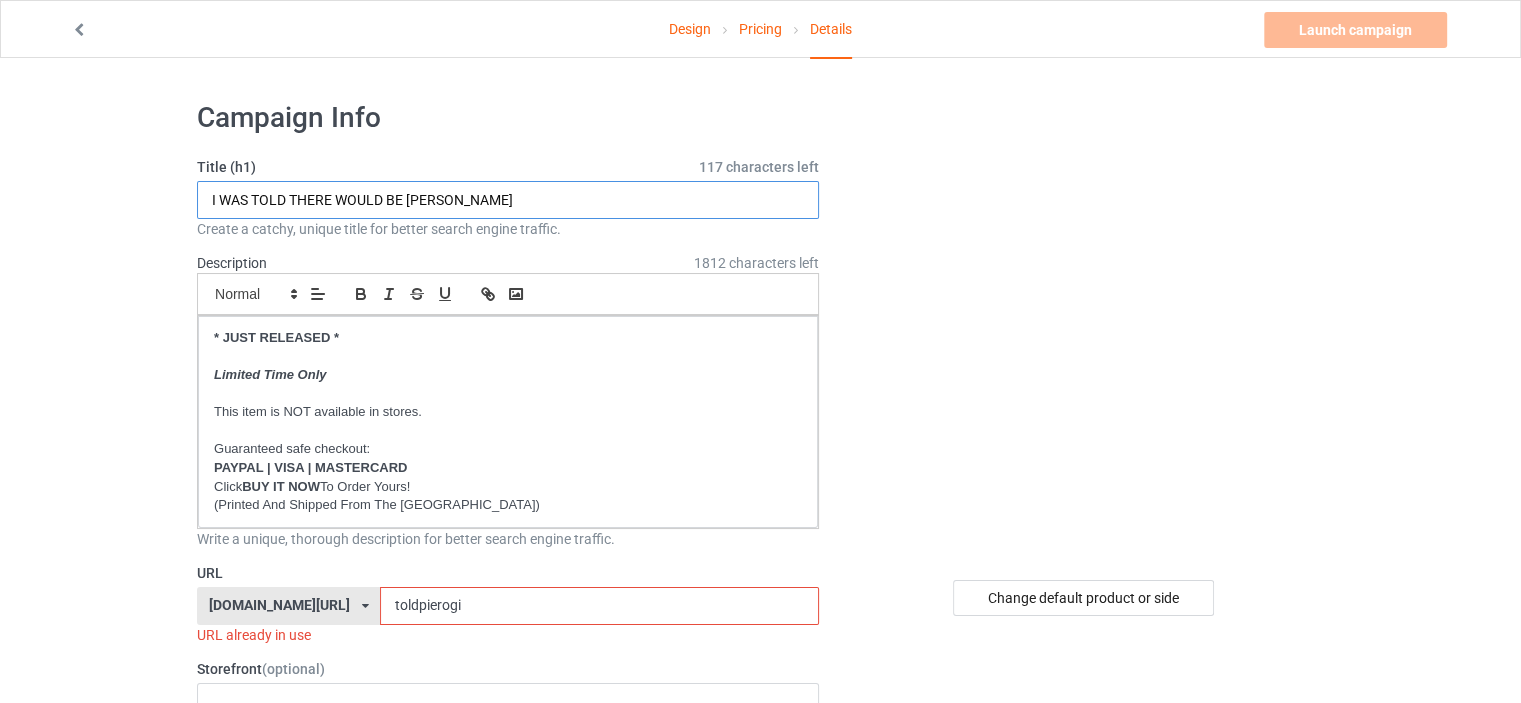 drag, startPoint x: 436, startPoint y: 199, endPoint x: 406, endPoint y: 198, distance: 30.016663 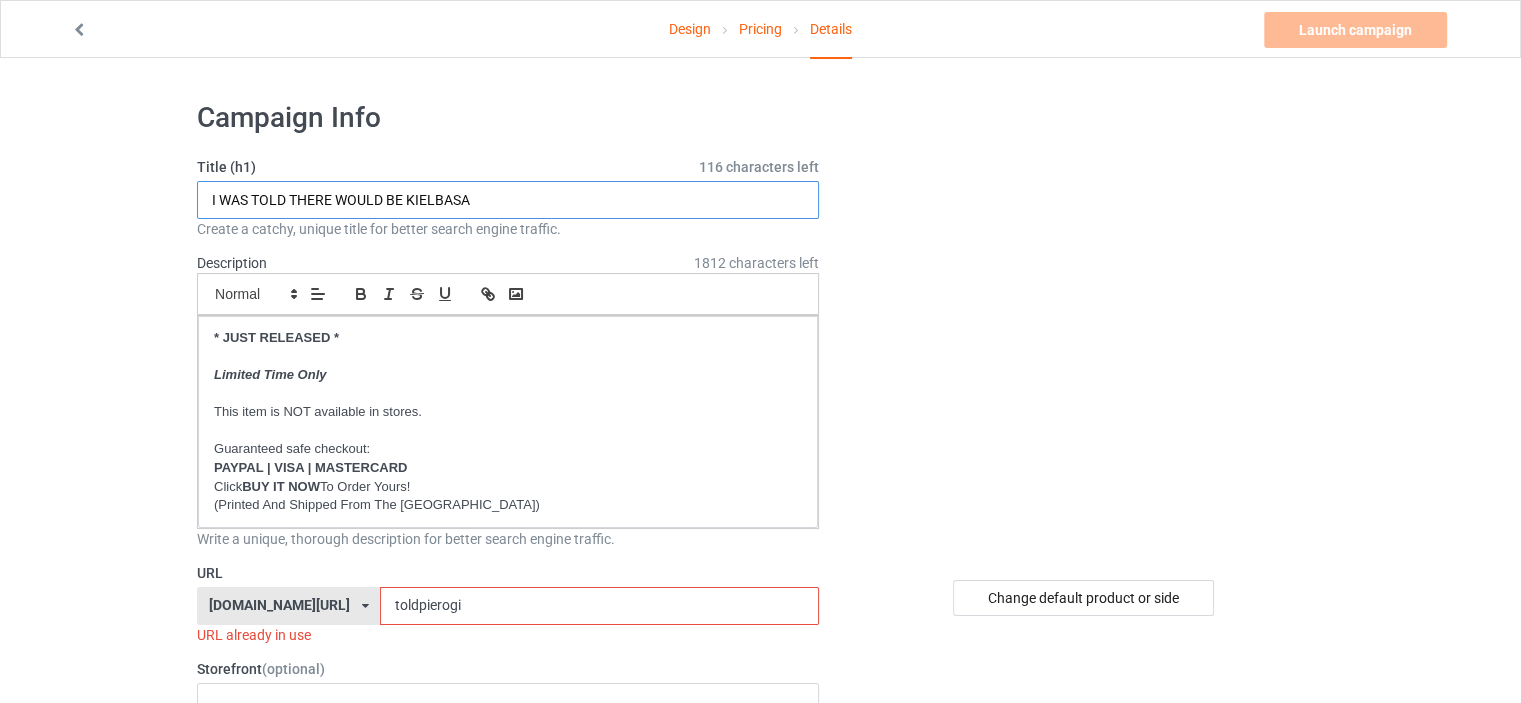 type on "I WAS TOLD THERE WOULD BE KIELBASA" 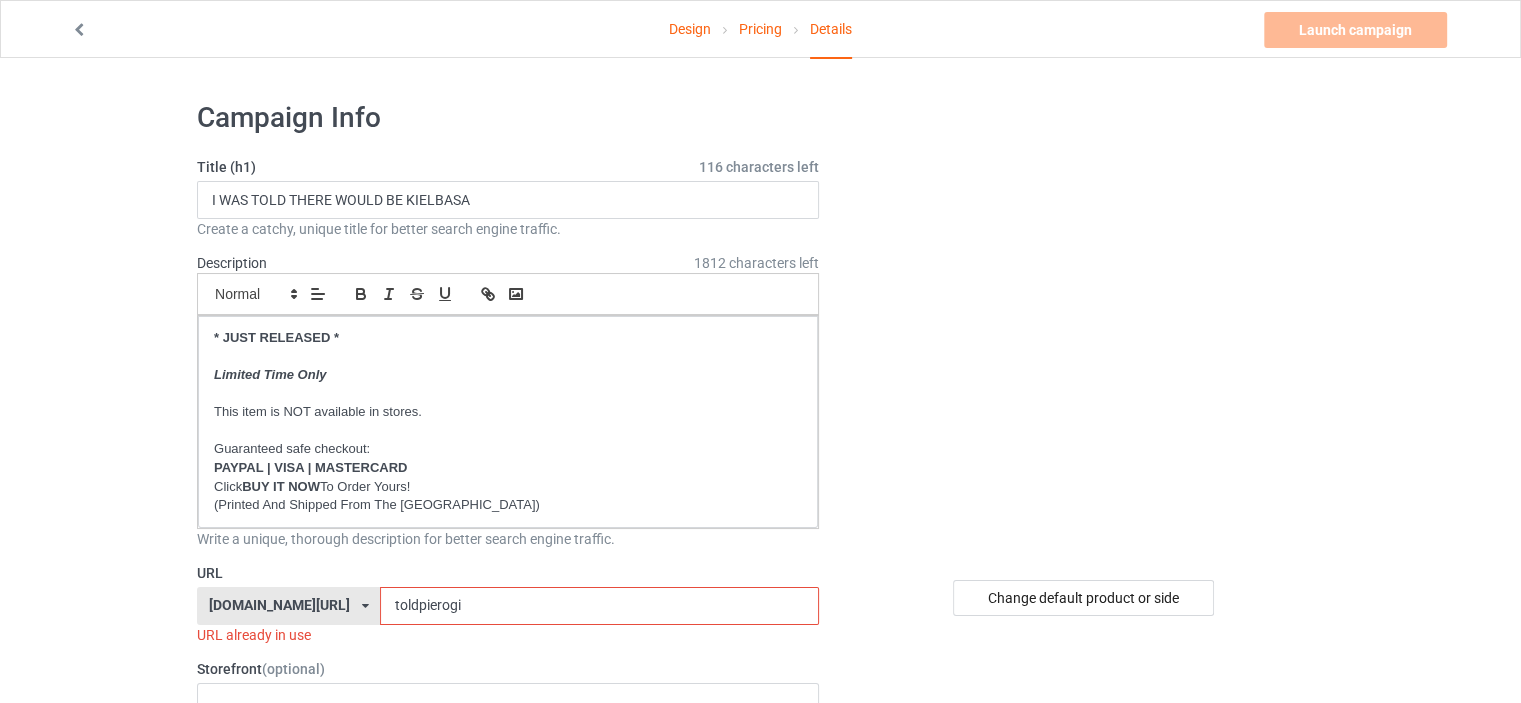 click on "Design Pricing Details Launch campaign Invalid campaign URL Campaign Info Title (h1) 116   characters left I WAS TOLD THERE WOULD BE KIELBASA Create a catchy, unique title for better search engine traffic. Description 1812   characters left       Small Normal Large Big Huge                                                                                     * JUST RELEASED * Limited Time Only This item is NOT available in stores. Guaranteed safe checkout: PAYPAL | VISA | MASTERCARD Click  BUY IT NOW  To Order Yours! (Printed And Shipped From The [GEOGRAPHIC_DATA]) Write a unique, thorough description for better search engine traffic. URL [DOMAIN_NAME][URL] [DOMAIN_NAME][URL] [DOMAIN_NAME][URL] [DOMAIN_NAME][URL] [DOMAIN_NAME][URL] [DOMAIN_NAME][URL] [DOMAIN_NAME][URL] [DOMAIN_NAME][URL] [DOMAIN_NAME][URL] [DOMAIN_NAME][URL] [DOMAIN_NAME][URL] [DOMAIN_NAME][URL] [DOMAIN_NAME][URL] [DOMAIN_NAME][URL] [DOMAIN_NAME][URL] [DOMAIN_NAME][URL] [DOMAIN_NAME][URL] [DOMAIN_NAME][URL] [DOMAIN_NAME][URL] [DOMAIN_NAME][URL] 2" at bounding box center (760, 1168) 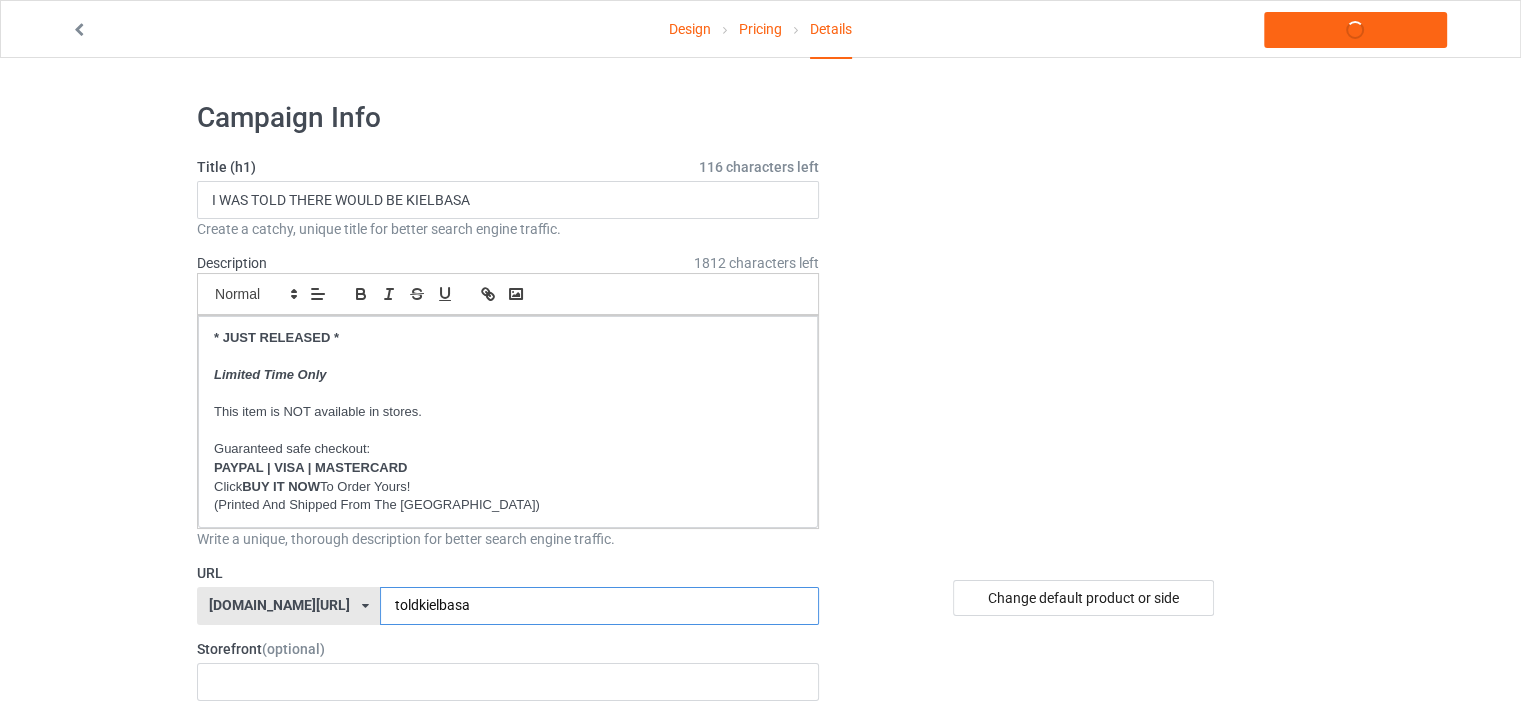 type on "toldkielbasa" 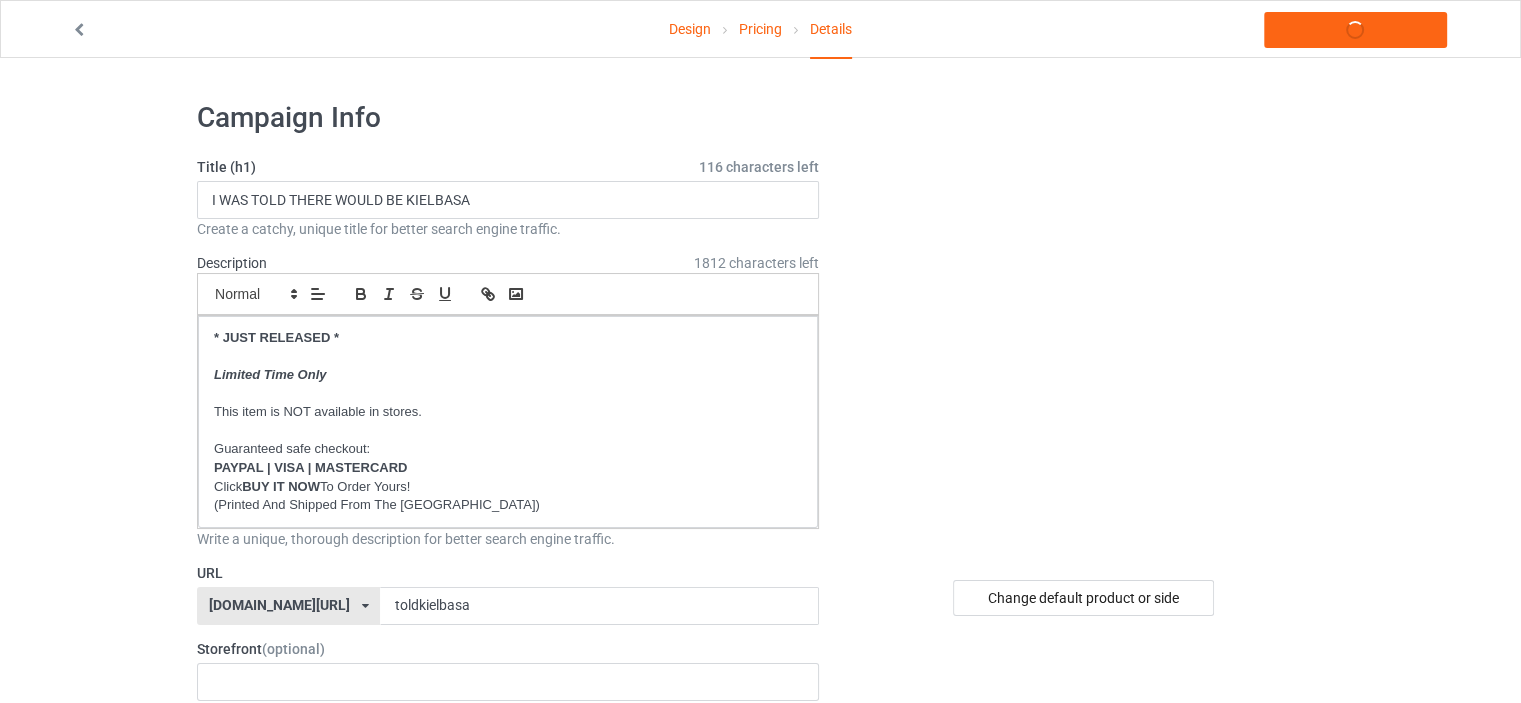 click on "Design Pricing Details Launch campaign Campaign Info Title (h1) 116   characters left I WAS TOLD THERE WOULD BE KIELBASA Create a catchy, unique title for better search engine traffic. Description 1812   characters left       Small Normal Large Big Huge                                                                                     * JUST RELEASED * Limited Time Only This item is NOT available in stores. Guaranteed safe checkout: PAYPAL | VISA | MASTERCARD Click  BUY IT NOW  To Order Yours! (Printed And Shipped From The [GEOGRAPHIC_DATA]) Write a unique, thorough description for better search engine traffic. URL [DOMAIN_NAME][URL] [DOMAIN_NAME][URL] [DOMAIN_NAME][URL] [DOMAIN_NAME][URL] [DOMAIN_NAME][URL] [DOMAIN_NAME][URL] [DOMAIN_NAME][URL] [DOMAIN_NAME][URL] [DOMAIN_NAME][URL] [DOMAIN_NAME][URL] [DOMAIN_NAME][URL] [DOMAIN_NAME][URL] [DOMAIN_NAME][URL] [DOMAIN_NAME][URL] [DOMAIN_NAME][URL] [DOMAIN_NAME][URL] [DOMAIN_NAME][URL] [DOMAIN_NAME][URL] [DOMAIN_NAME][GEOGRAPHIC_DATA] [DOMAIN_NAME][GEOGRAPHIC_DATA] [DOMAIN_NAME][URL] 2" at bounding box center (760, 1158) 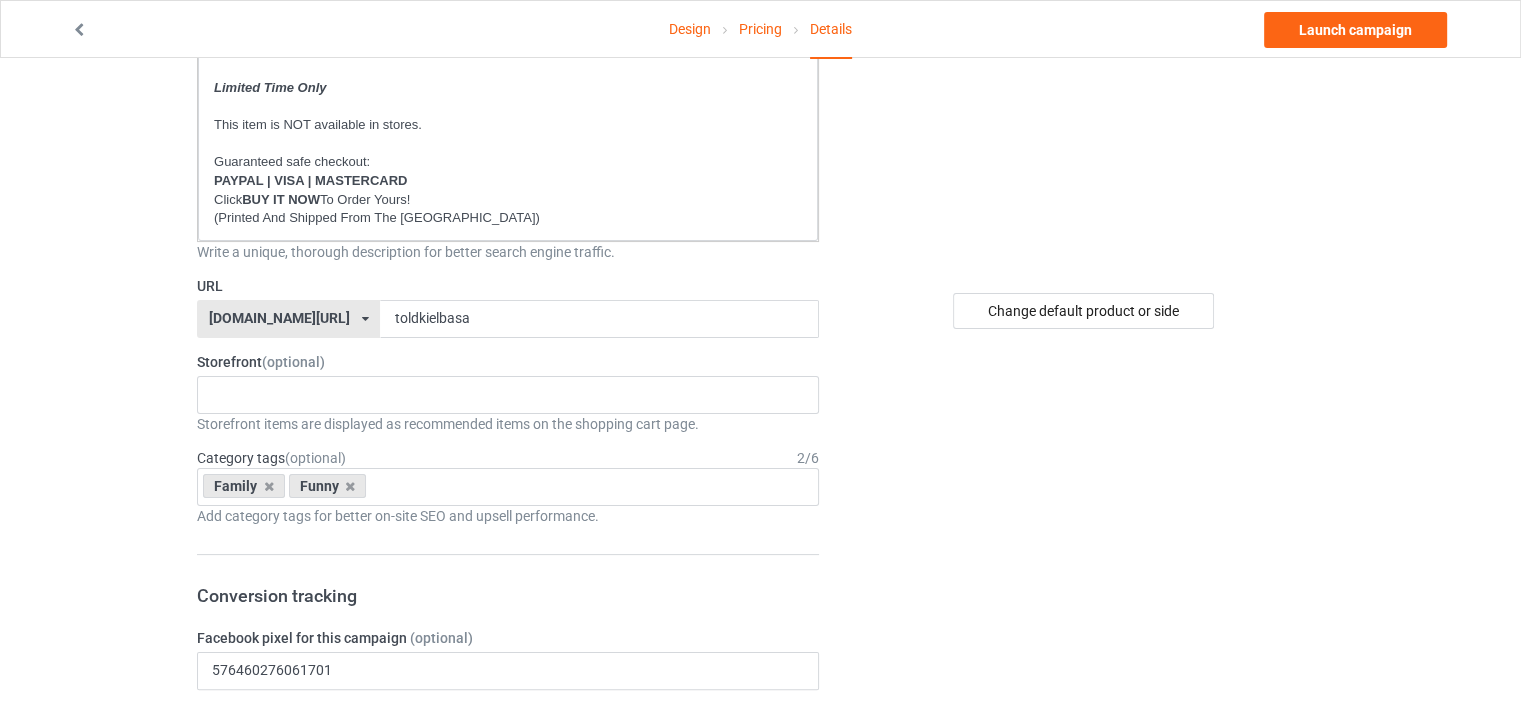 scroll, scrollTop: 300, scrollLeft: 0, axis: vertical 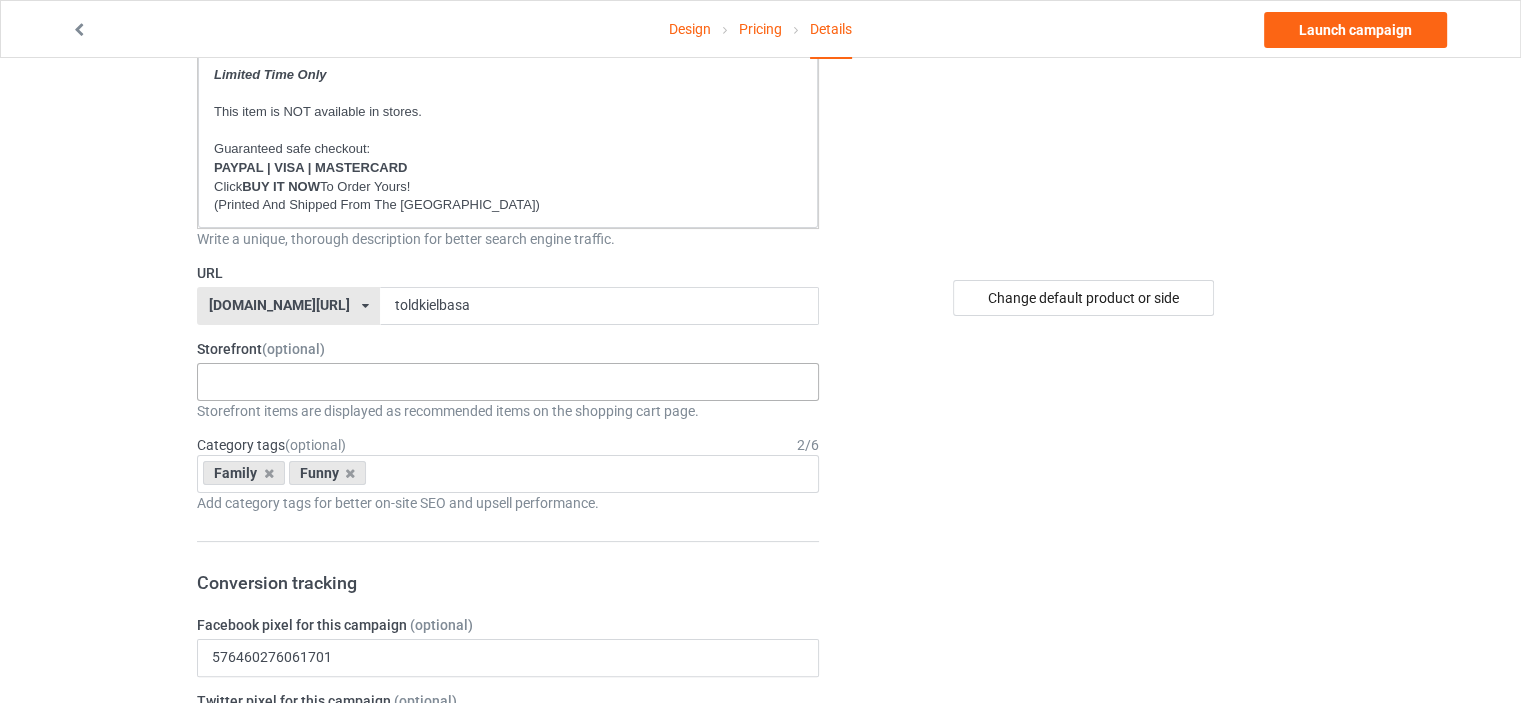 click on "No result found" at bounding box center (508, 382) 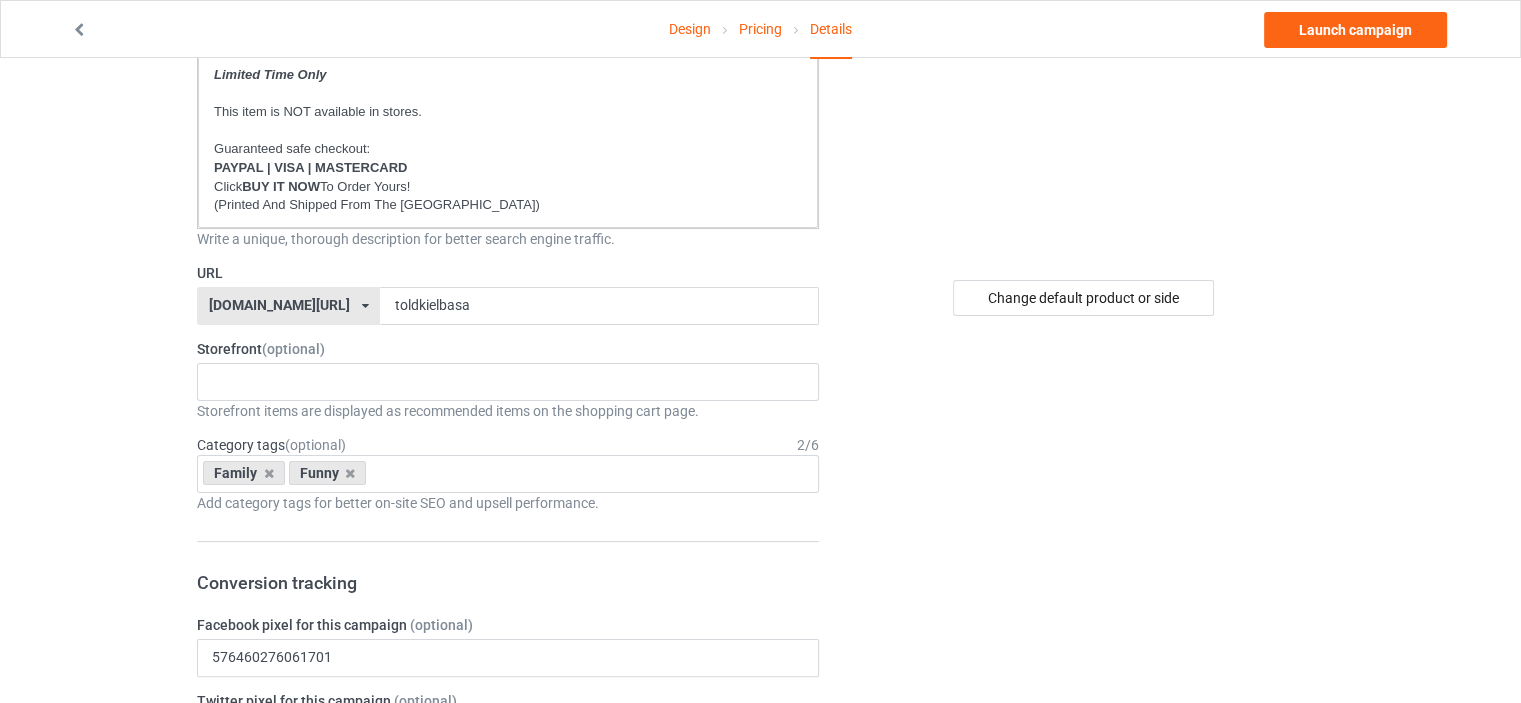 click on "Design Pricing Details Launch campaign Campaign Info Title (h1) 116   characters left I WAS TOLD THERE WOULD BE KIELBASA Create a catchy, unique title for better search engine traffic. Description 1812   characters left       Small Normal Large Big Huge                                                                                     * JUST RELEASED * Limited Time Only This item is NOT available in stores. Guaranteed safe checkout: PAYPAL | VISA | MASTERCARD Click  BUY IT NOW  To Order Yours! (Printed And Shipped From The [GEOGRAPHIC_DATA]) Write a unique, thorough description for better search engine traffic. URL [DOMAIN_NAME][URL] [DOMAIN_NAME][URL] [DOMAIN_NAME][URL] [DOMAIN_NAME][URL] [DOMAIN_NAME][URL] [DOMAIN_NAME][URL] [DOMAIN_NAME][URL] [DOMAIN_NAME][URL] [DOMAIN_NAME][URL] [DOMAIN_NAME][URL] [DOMAIN_NAME][URL] [DOMAIN_NAME][URL] [DOMAIN_NAME][URL] [DOMAIN_NAME][URL] [DOMAIN_NAME][URL] [DOMAIN_NAME][URL] [DOMAIN_NAME][URL] [DOMAIN_NAME][URL] [DOMAIN_NAME][GEOGRAPHIC_DATA] [DOMAIN_NAME][GEOGRAPHIC_DATA] [DOMAIN_NAME][URL] 2" at bounding box center [760, 858] 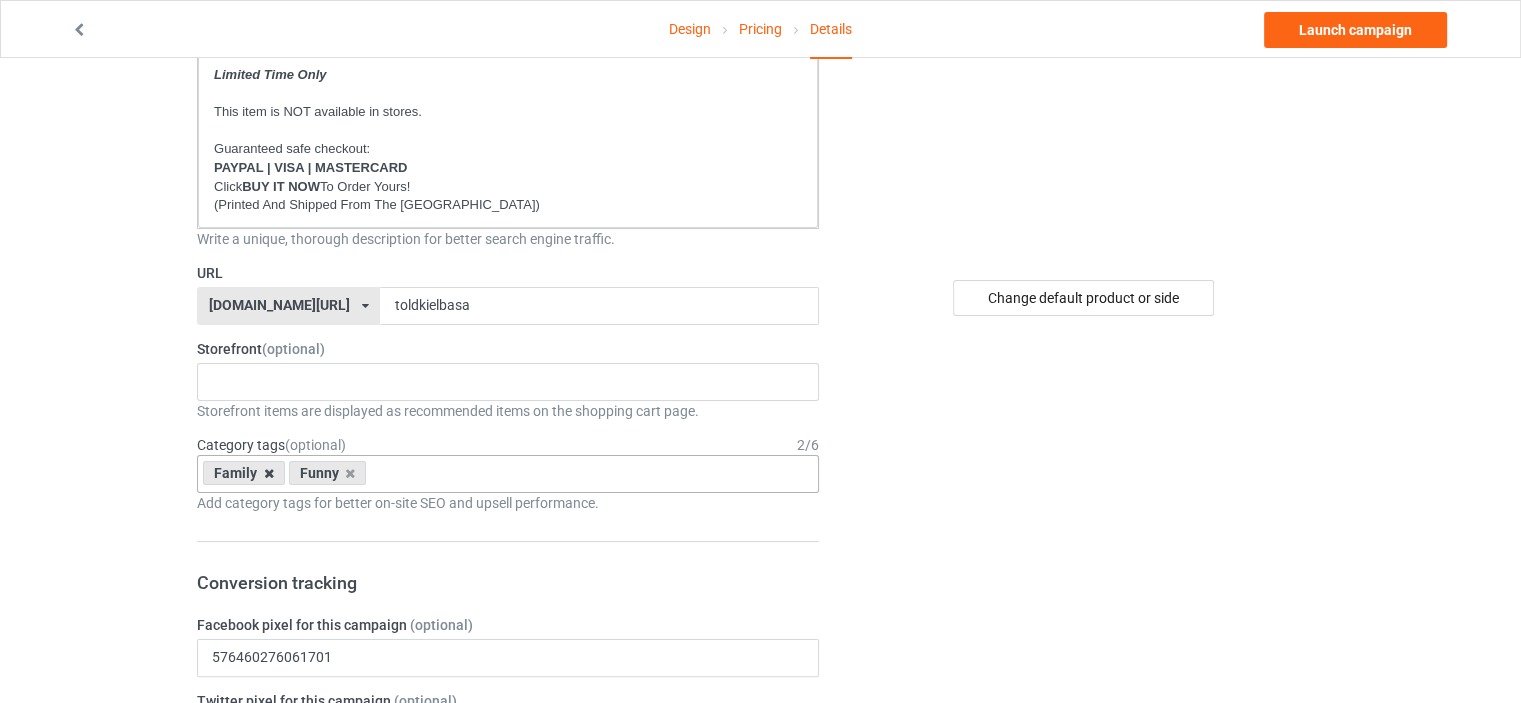 click at bounding box center (269, 473) 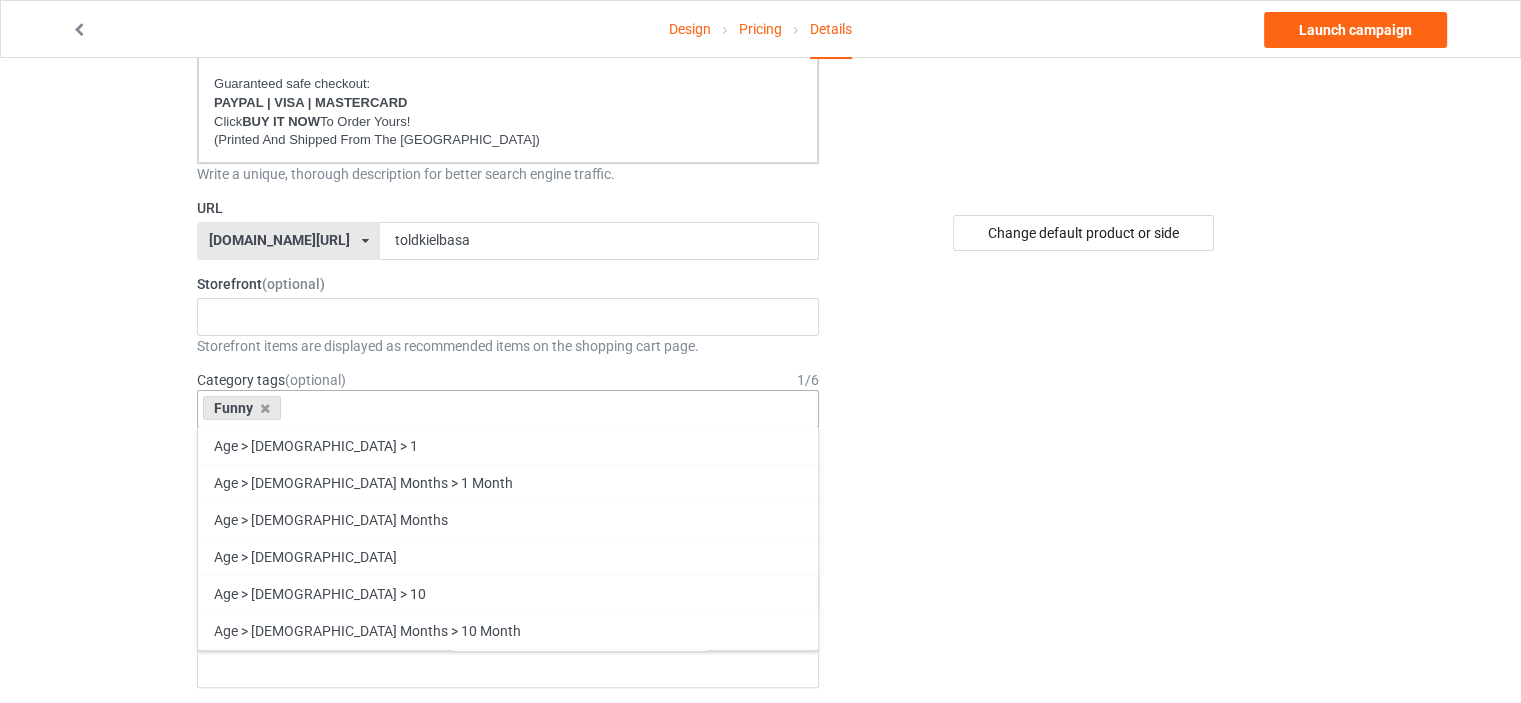 scroll, scrollTop: 400, scrollLeft: 0, axis: vertical 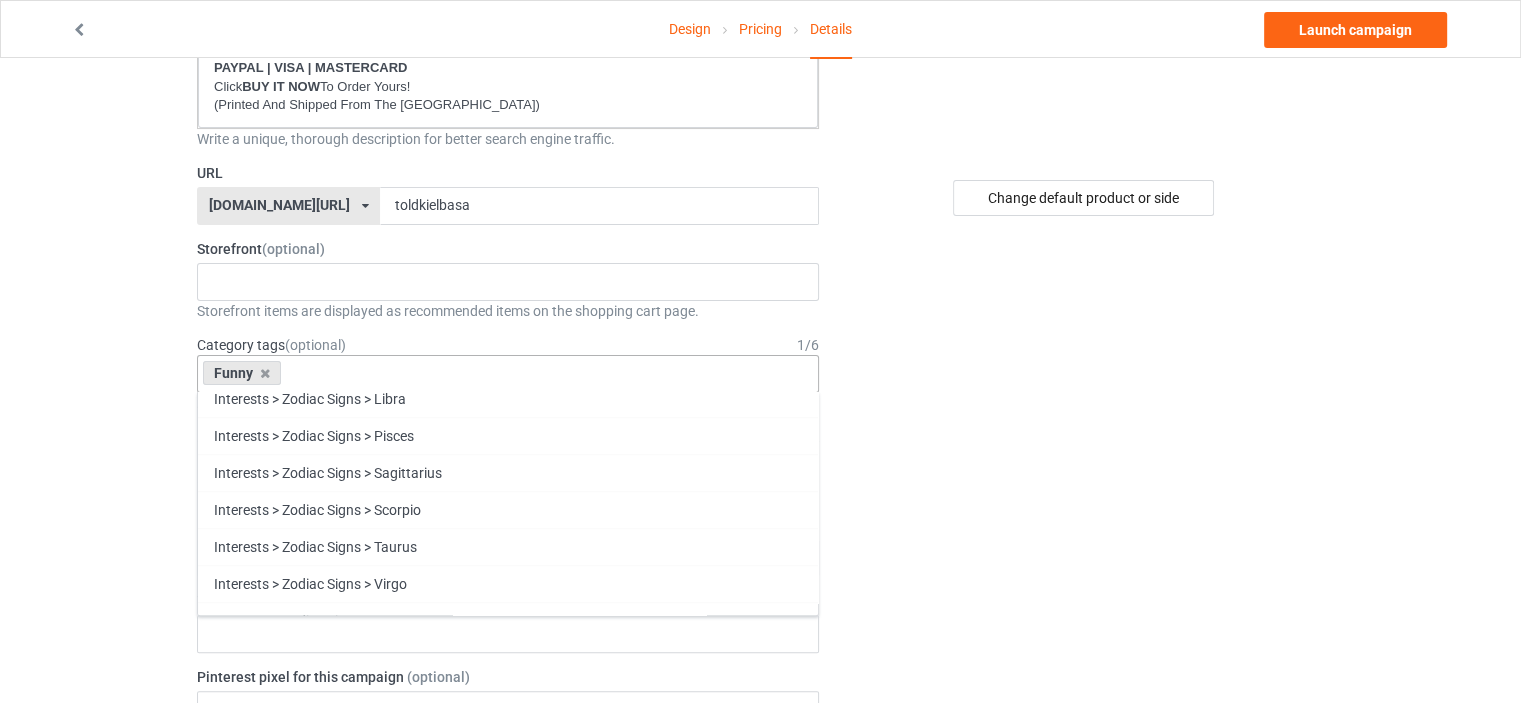 click on "Family" at bounding box center (508, 990) 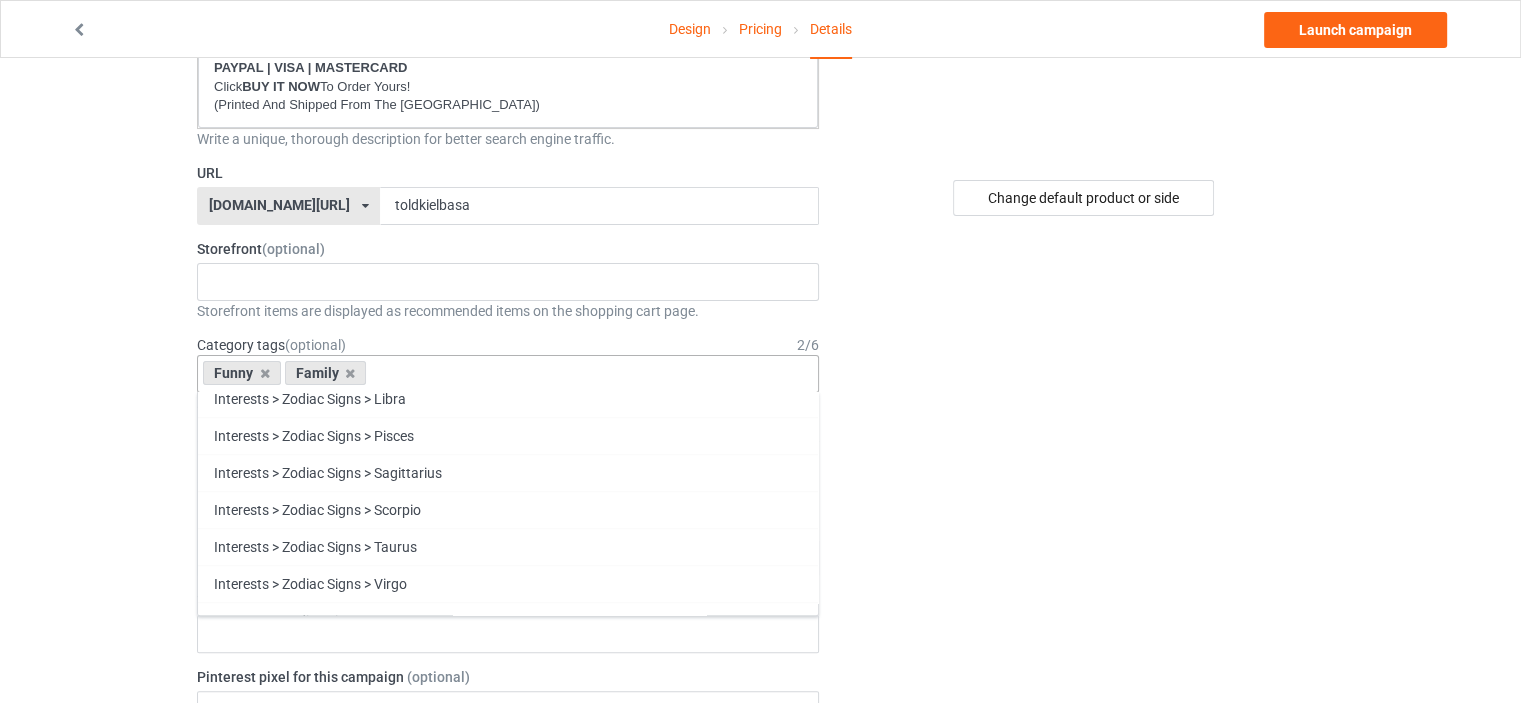 scroll, scrollTop: 85593, scrollLeft: 0, axis: vertical 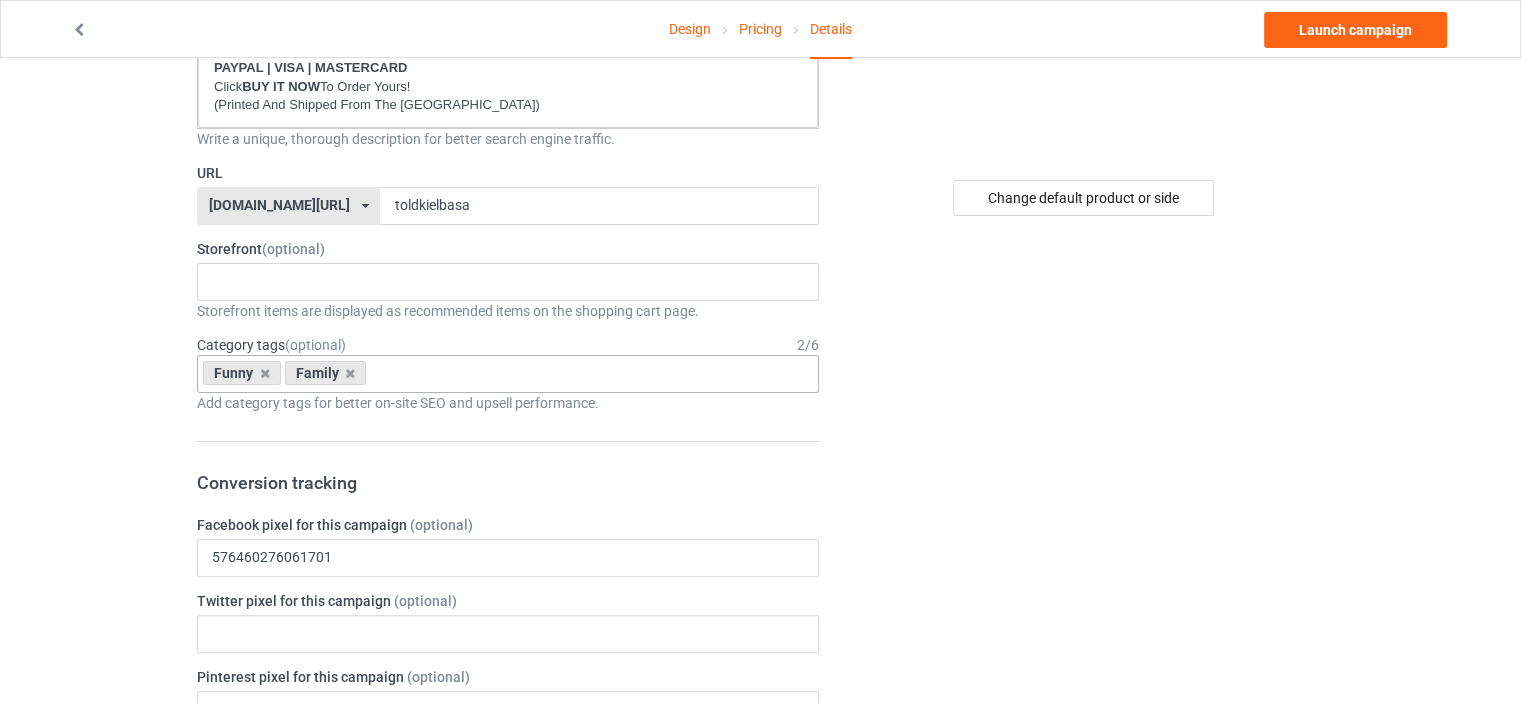 click on "Design Pricing Details Launch campaign Campaign Info Title (h1) 116   characters left I WAS TOLD THERE WOULD BE KIELBASA Create a catchy, unique title for better search engine traffic. Description 1812   characters left       Small Normal Large Big Huge                                                                                     * JUST RELEASED * Limited Time Only This item is NOT available in stores. Guaranteed safe checkout: PAYPAL | VISA | MASTERCARD Click  BUY IT NOW  To Order Yours! (Printed And Shipped From The [GEOGRAPHIC_DATA]) Write a unique, thorough description for better search engine traffic. URL [DOMAIN_NAME][URL] [DOMAIN_NAME][URL] [DOMAIN_NAME][URL] [DOMAIN_NAME][URL] [DOMAIN_NAME][URL] [DOMAIN_NAME][URL] [DOMAIN_NAME][URL] [DOMAIN_NAME][URL] [DOMAIN_NAME][URL] [DOMAIN_NAME][URL] [DOMAIN_NAME][URL] [DOMAIN_NAME][URL] [DOMAIN_NAME][URL] [DOMAIN_NAME][URL] [DOMAIN_NAME][URL] [DOMAIN_NAME][URL] [DOMAIN_NAME][URL] [DOMAIN_NAME][URL] [DOMAIN_NAME][GEOGRAPHIC_DATA] [DOMAIN_NAME][GEOGRAPHIC_DATA] [DOMAIN_NAME][URL] 2" at bounding box center (760, 758) 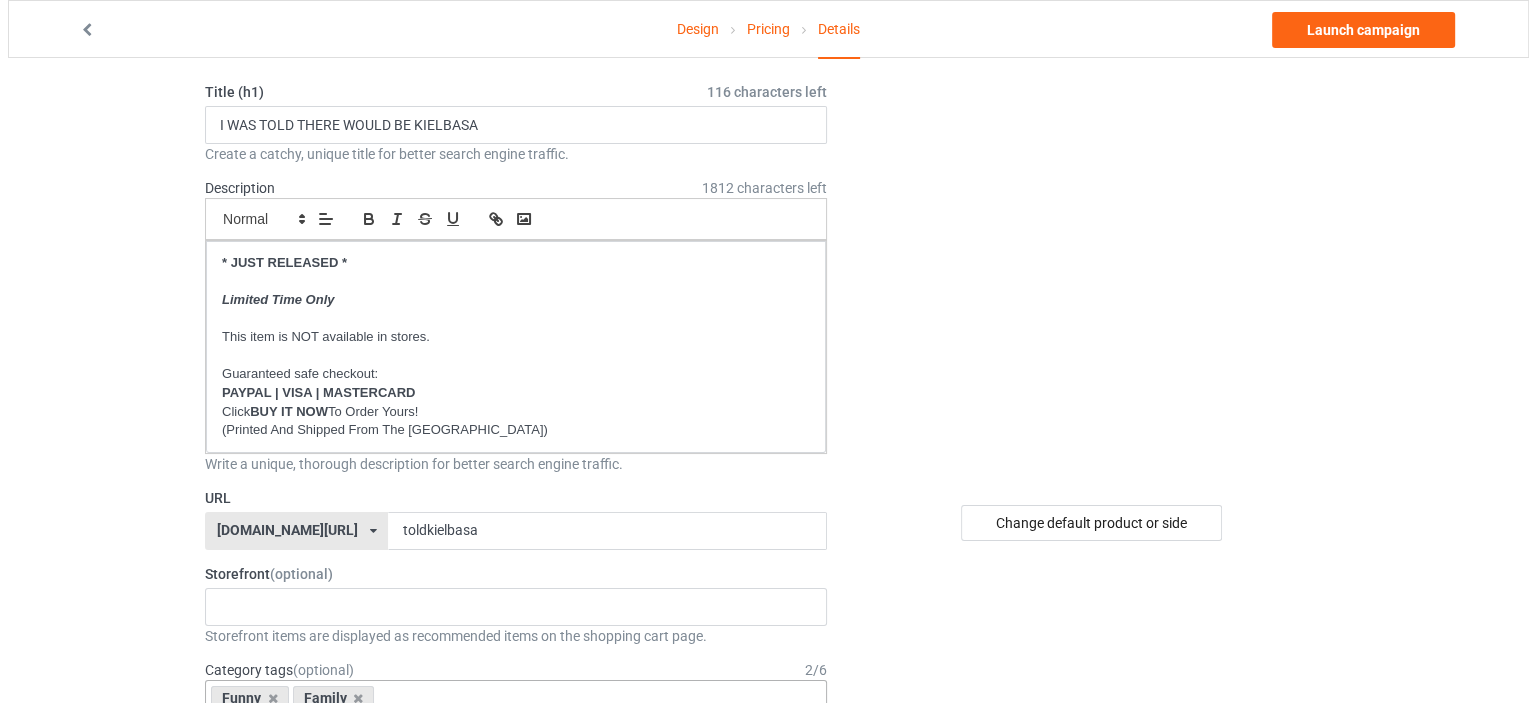 scroll, scrollTop: 0, scrollLeft: 0, axis: both 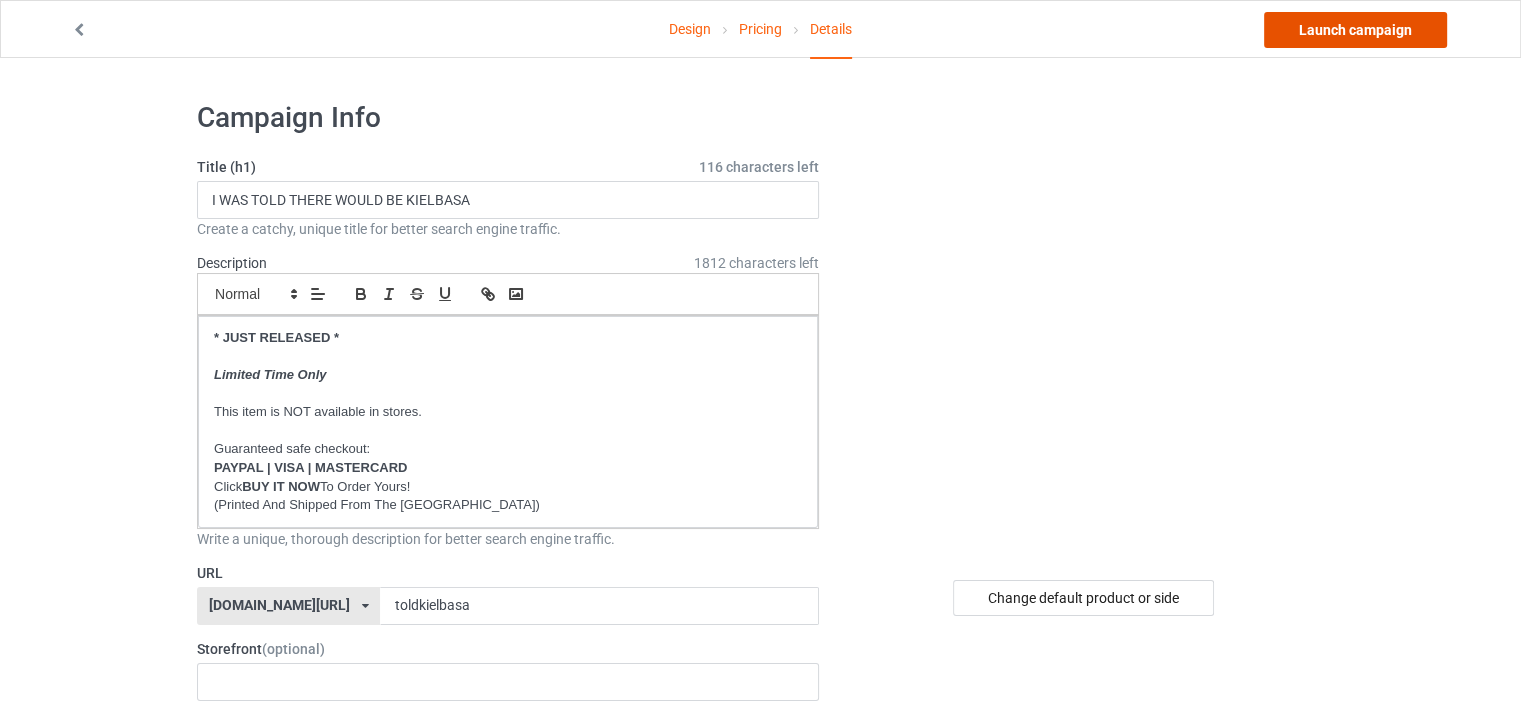 click on "Launch campaign" at bounding box center [1355, 30] 